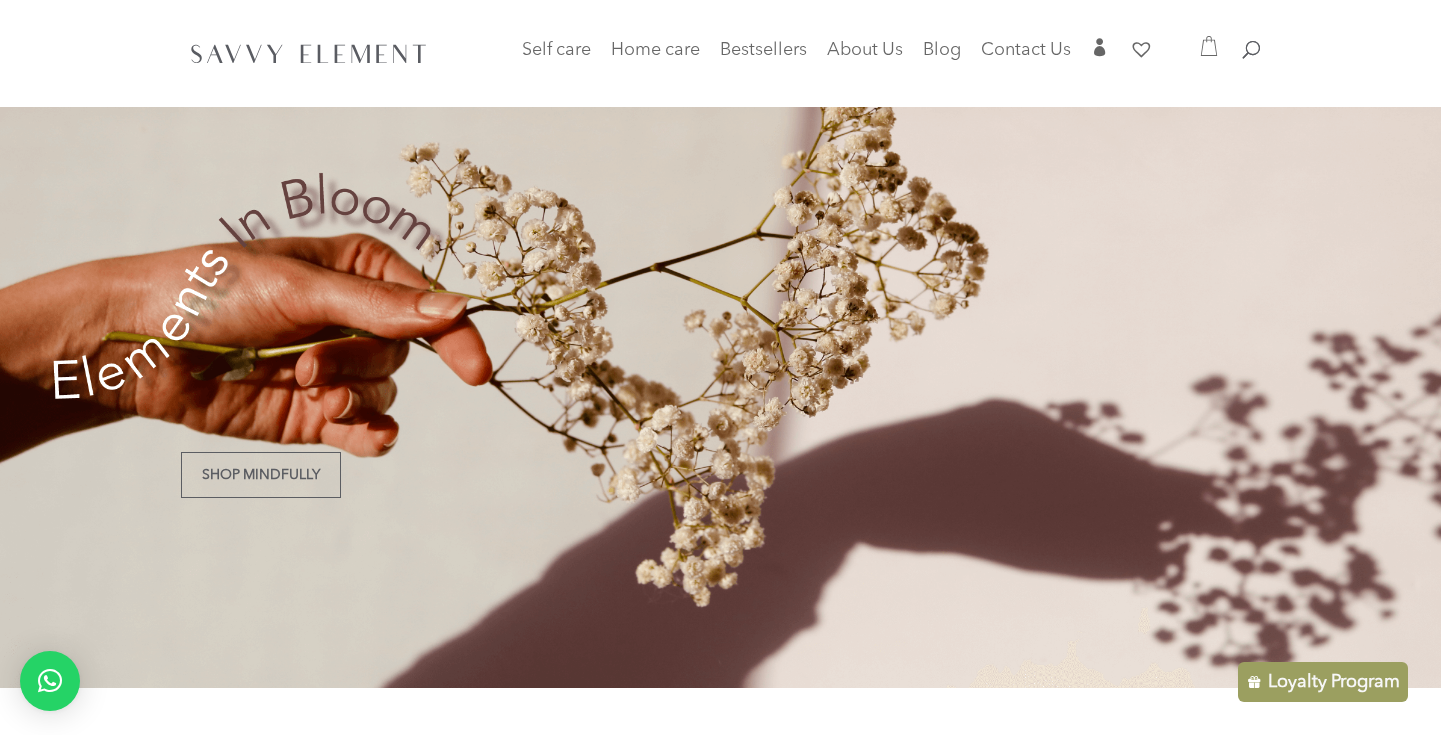 scroll, scrollTop: 0, scrollLeft: 0, axis: both 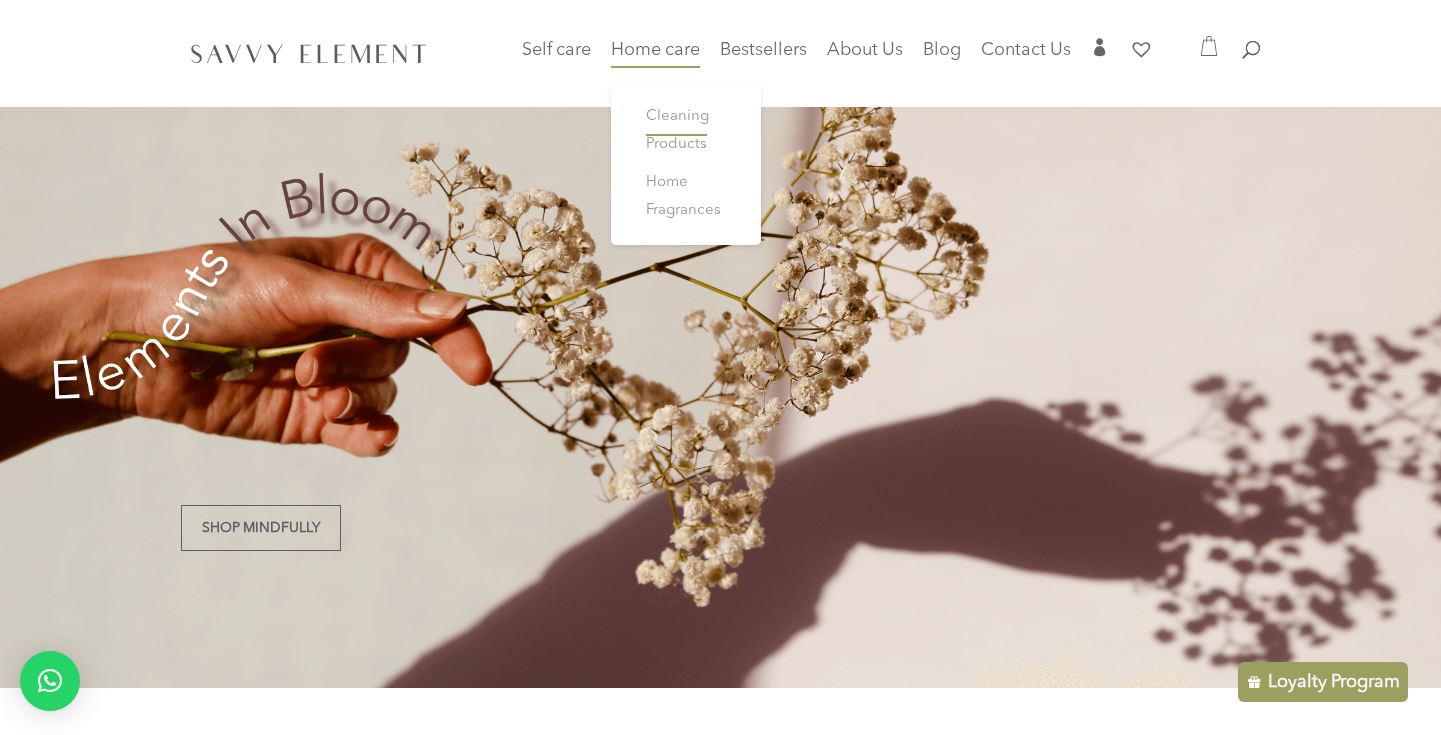 click on "Cleaning Products" at bounding box center [677, 130] 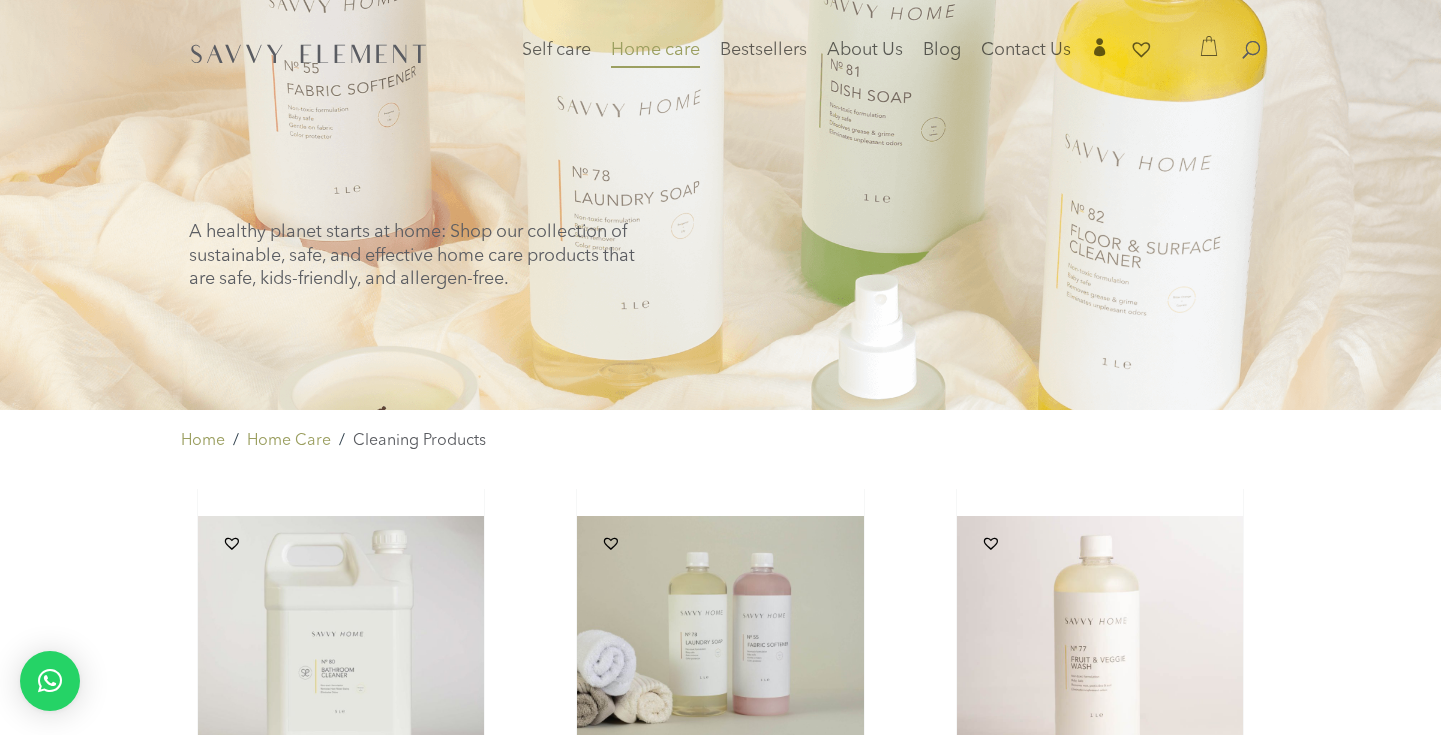 scroll, scrollTop: 0, scrollLeft: 0, axis: both 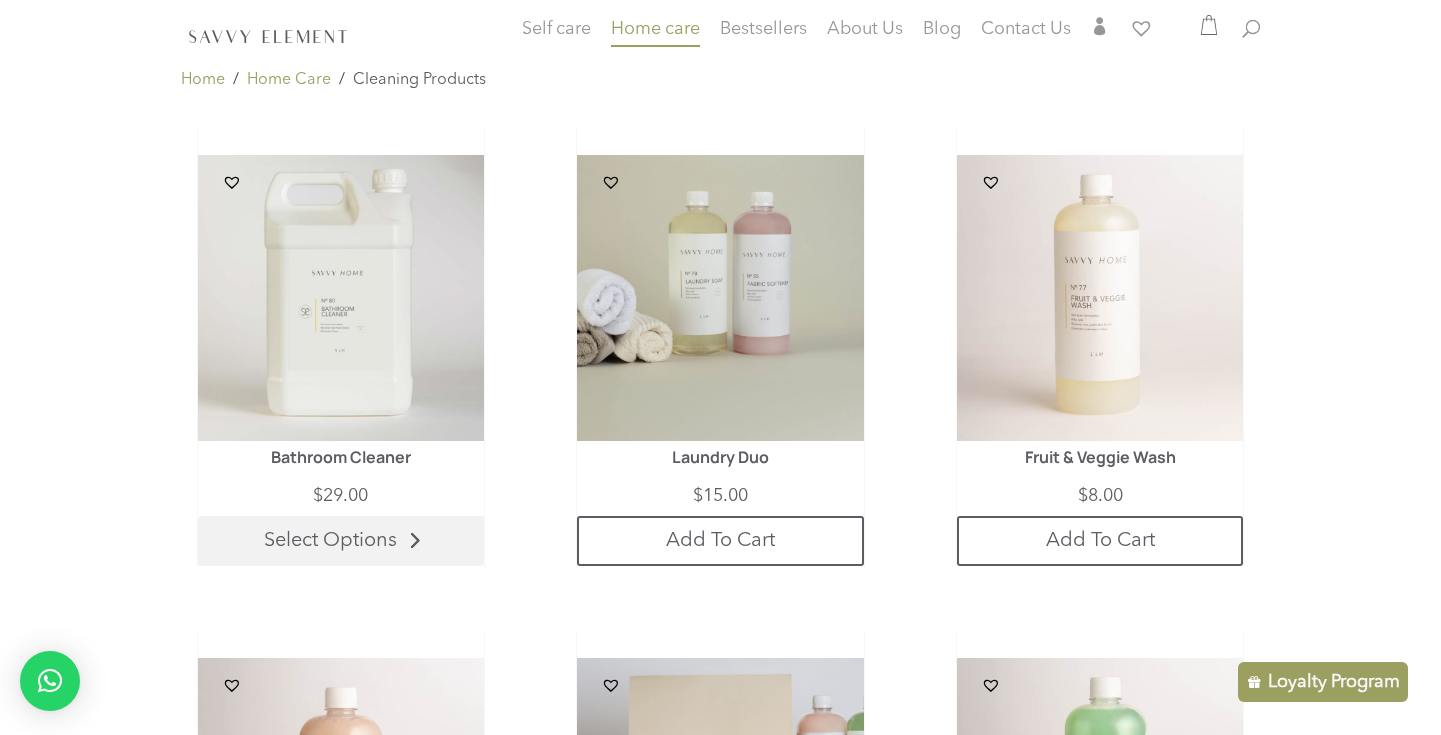 click on "Select Options" at bounding box center [341, 541] 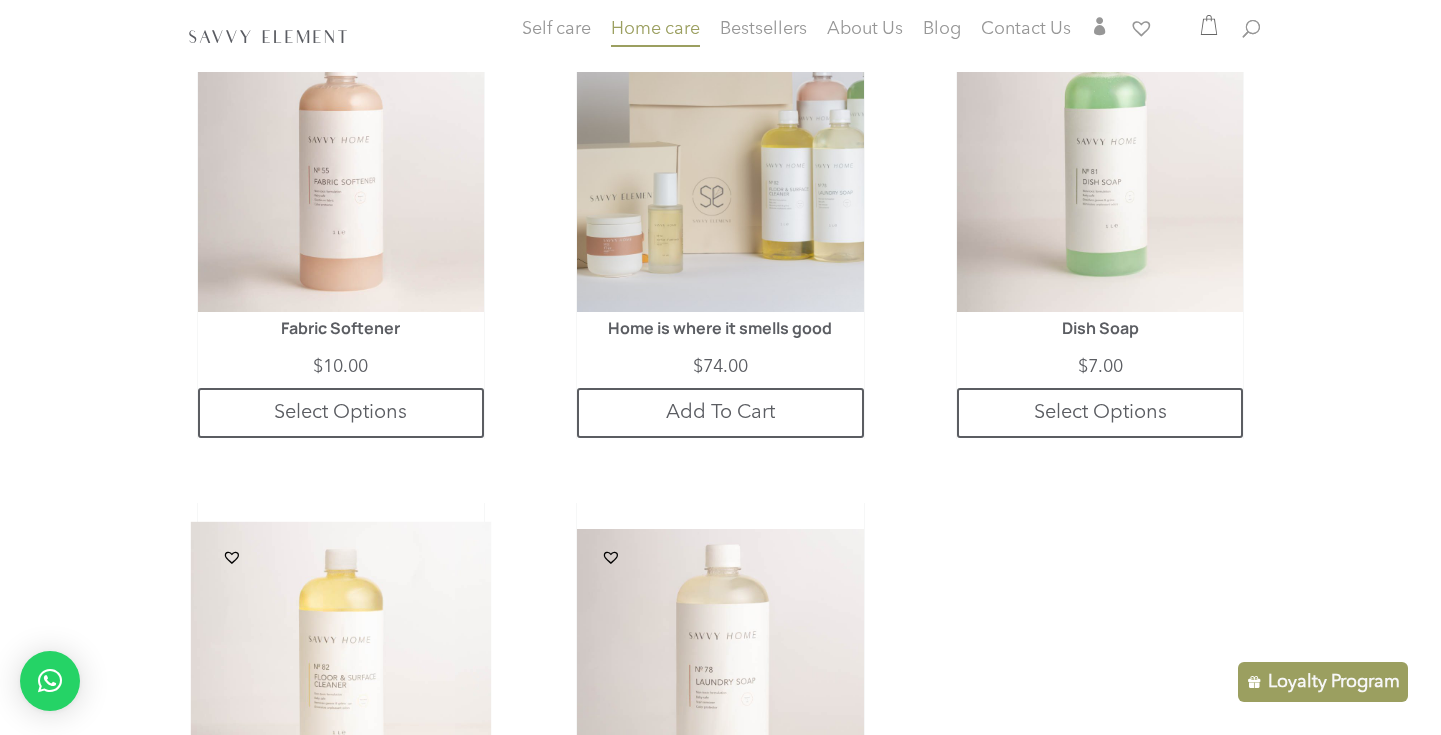 scroll, scrollTop: 999, scrollLeft: 0, axis: vertical 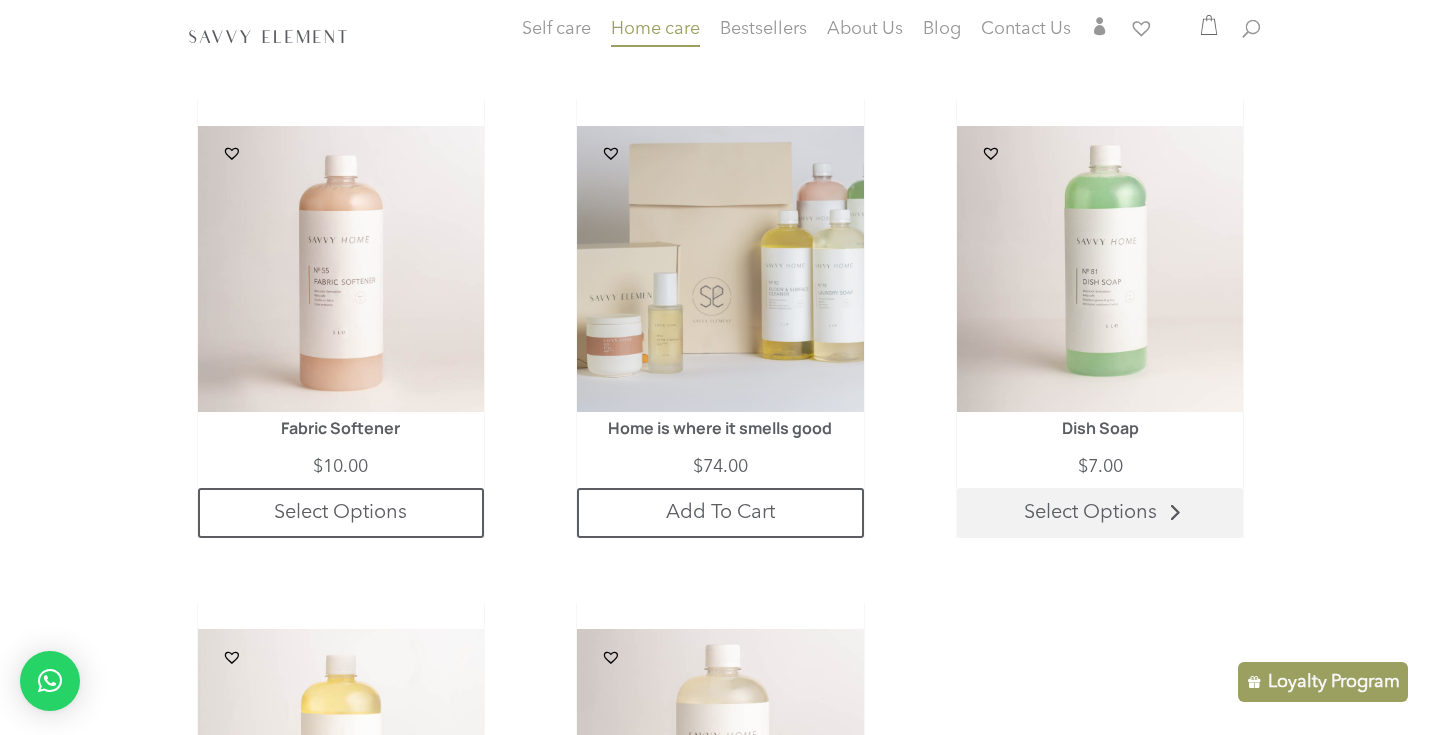 click on "Select Options" at bounding box center (1100, 513) 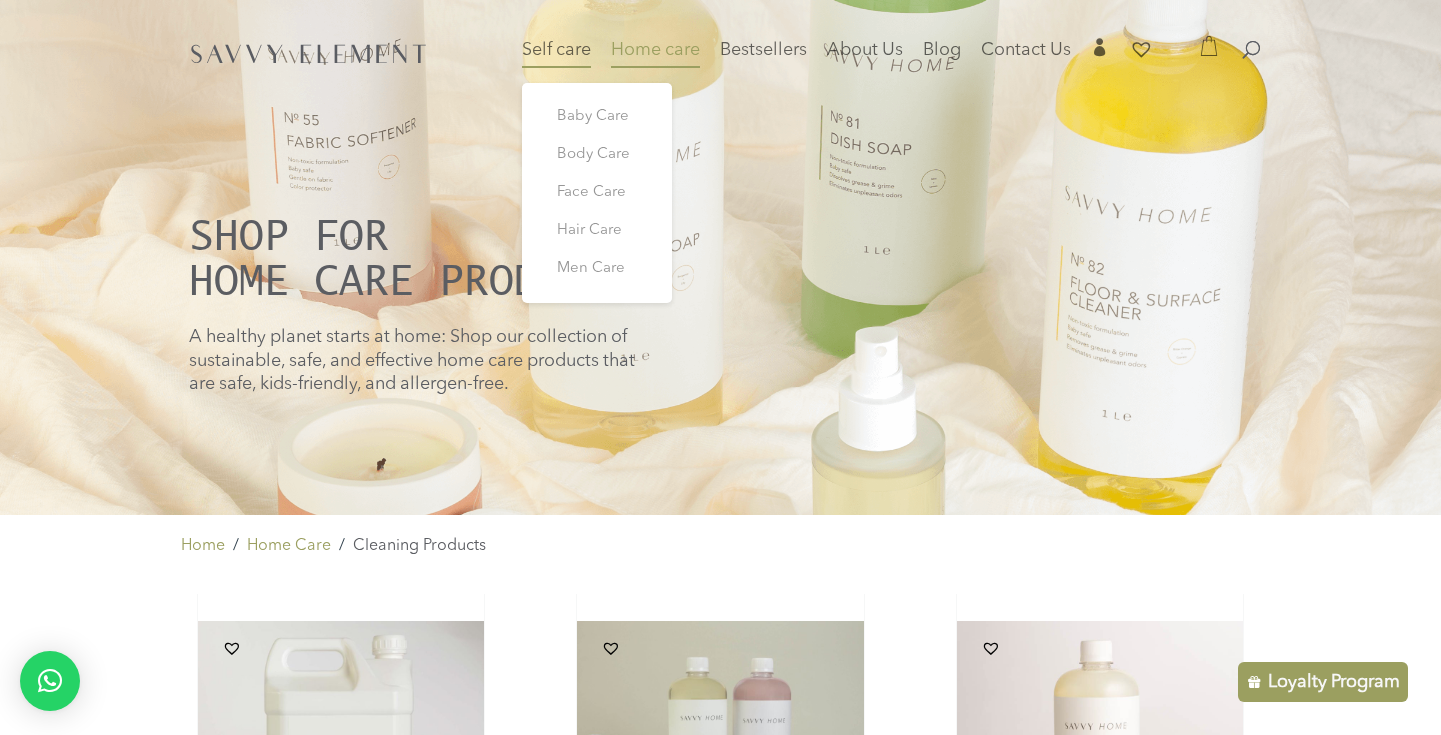 scroll, scrollTop: 0, scrollLeft: 0, axis: both 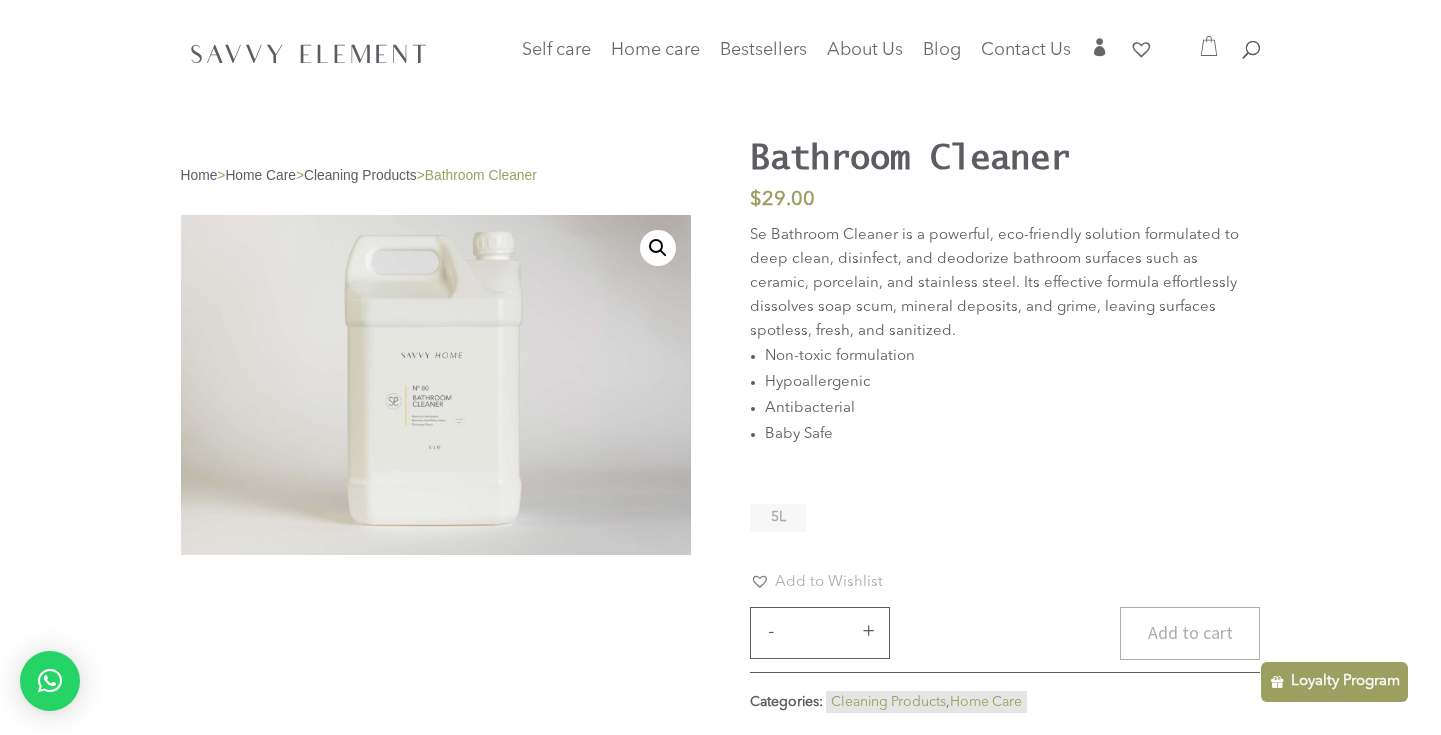 click on "Add to cart" at bounding box center (1190, 633) 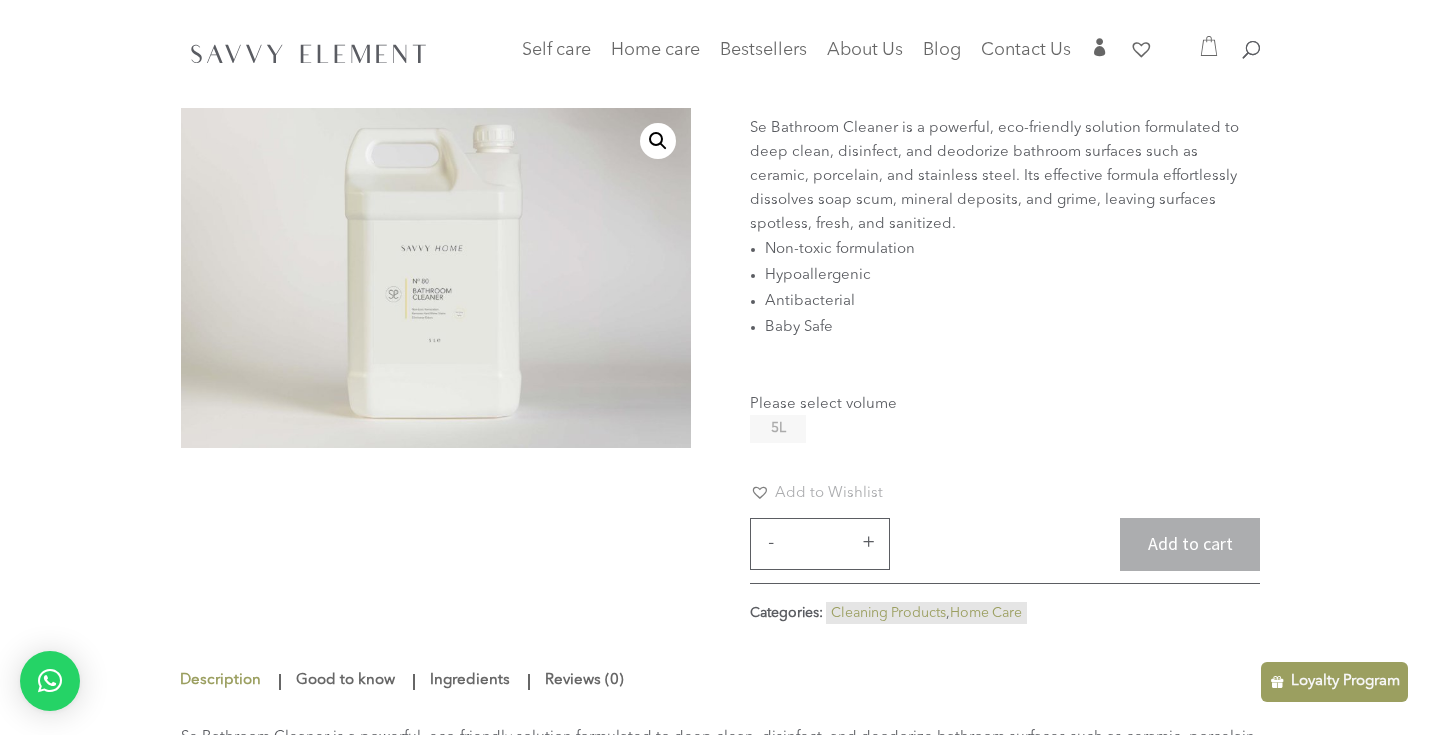 scroll, scrollTop: 113, scrollLeft: 0, axis: vertical 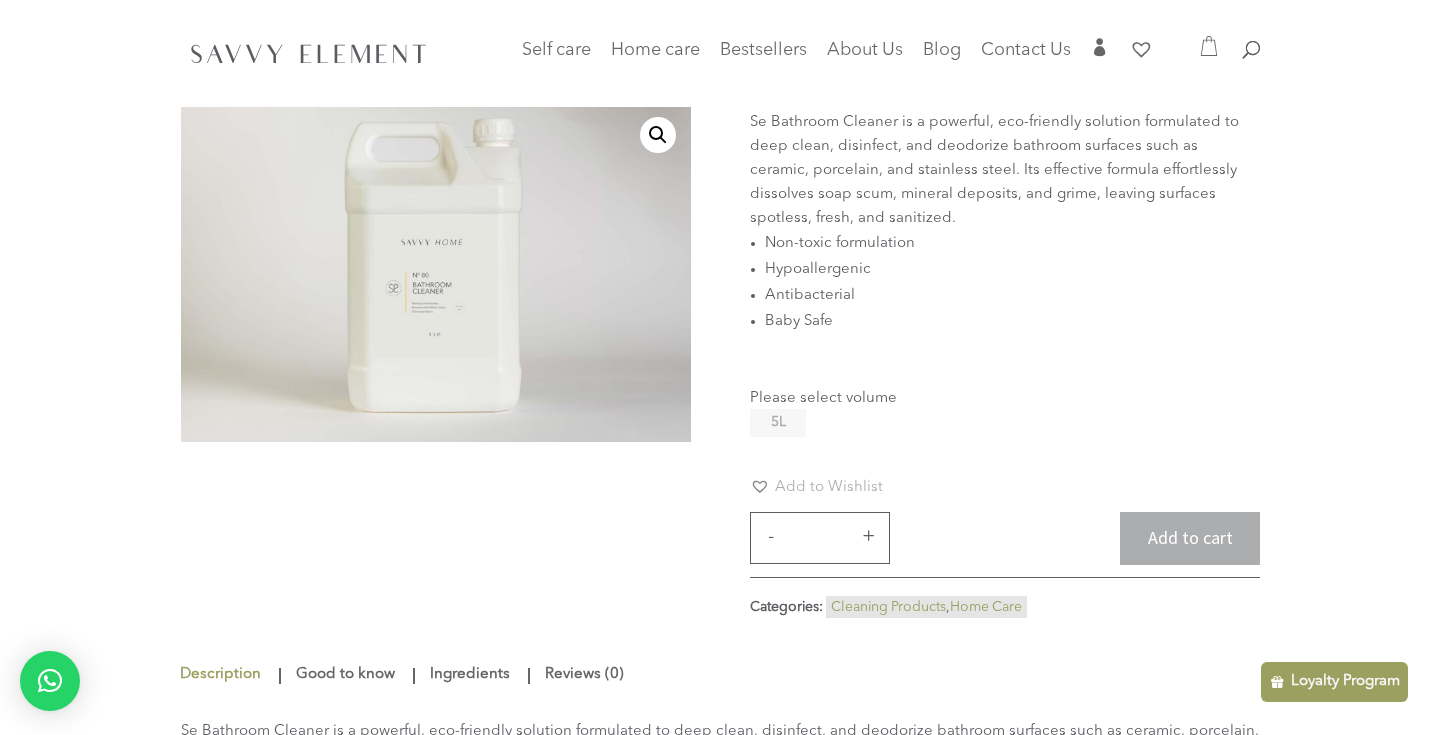 click on "5L" at bounding box center [778, 422] 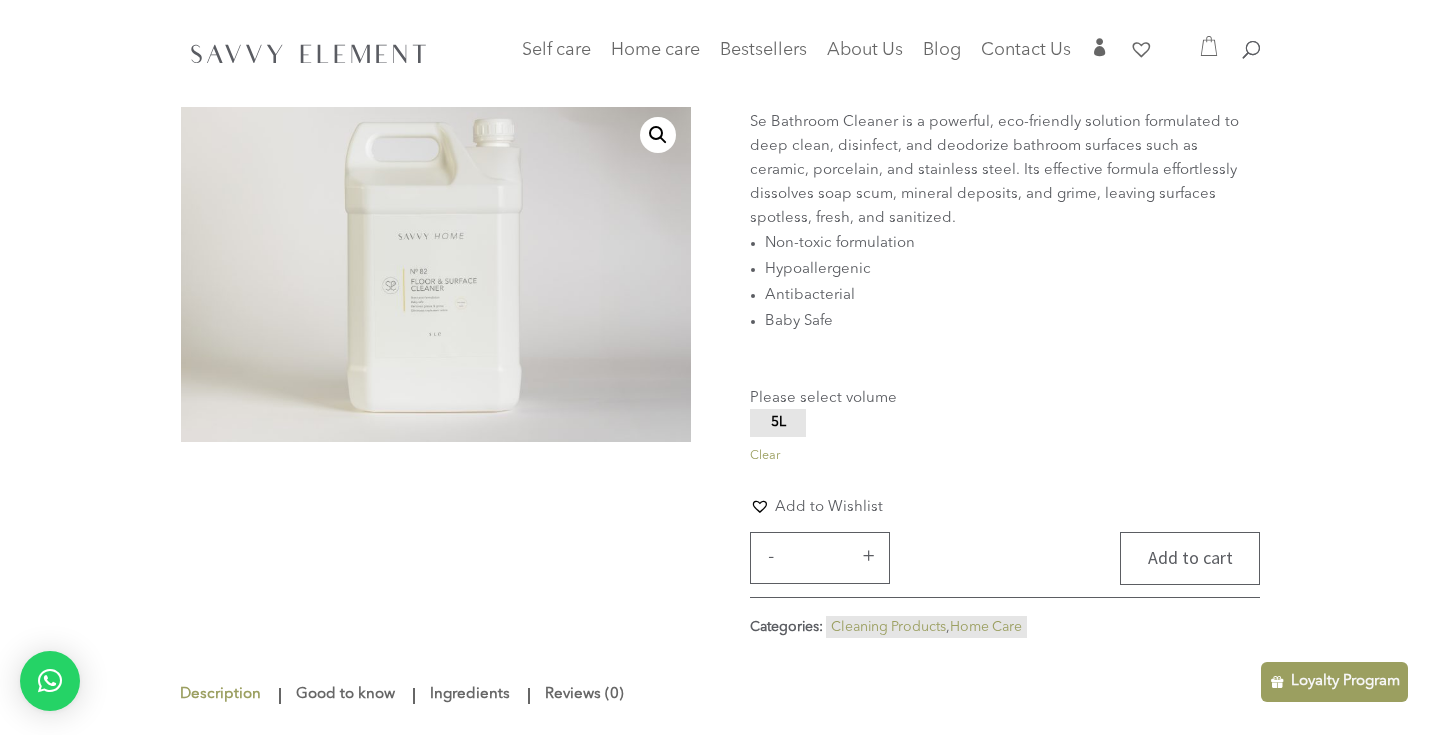 click on "Add to cart" at bounding box center (1190, 558) 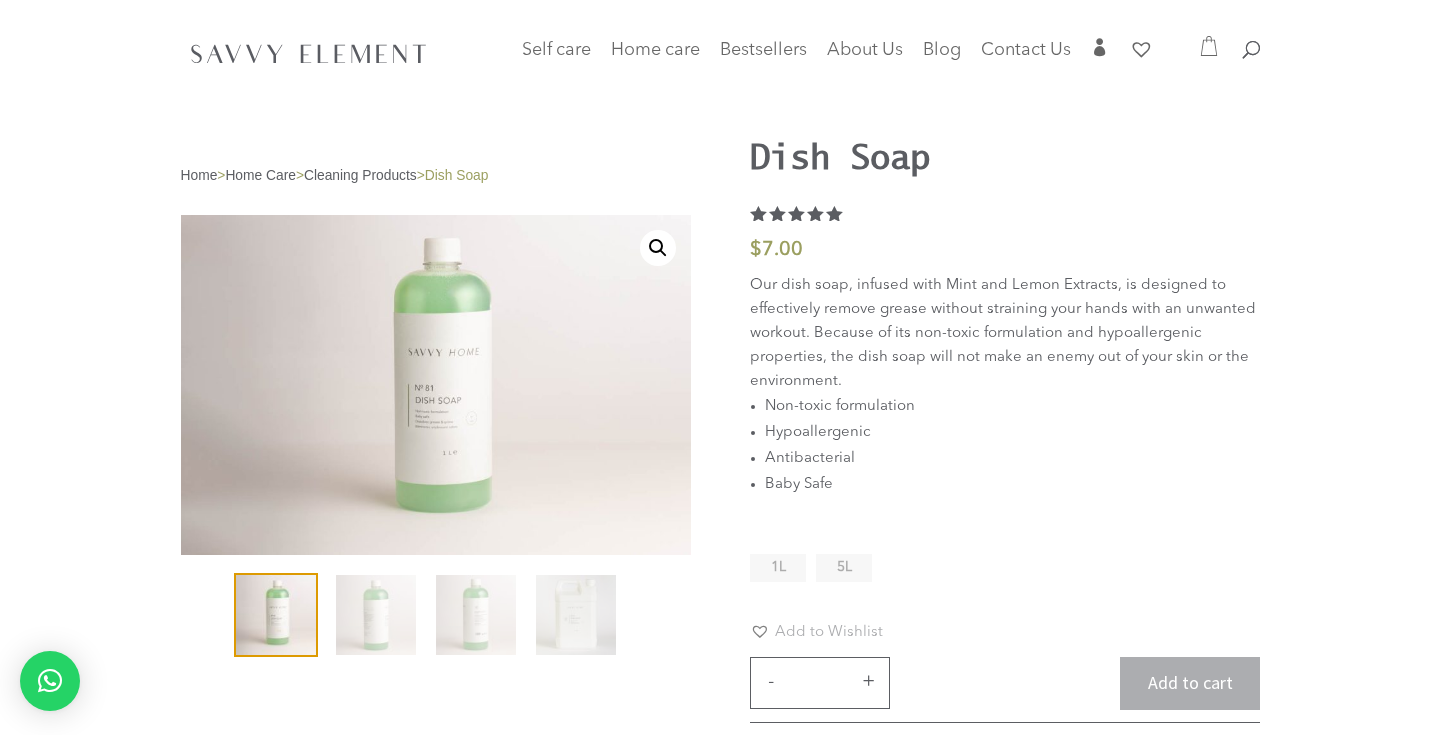 scroll, scrollTop: 0, scrollLeft: 0, axis: both 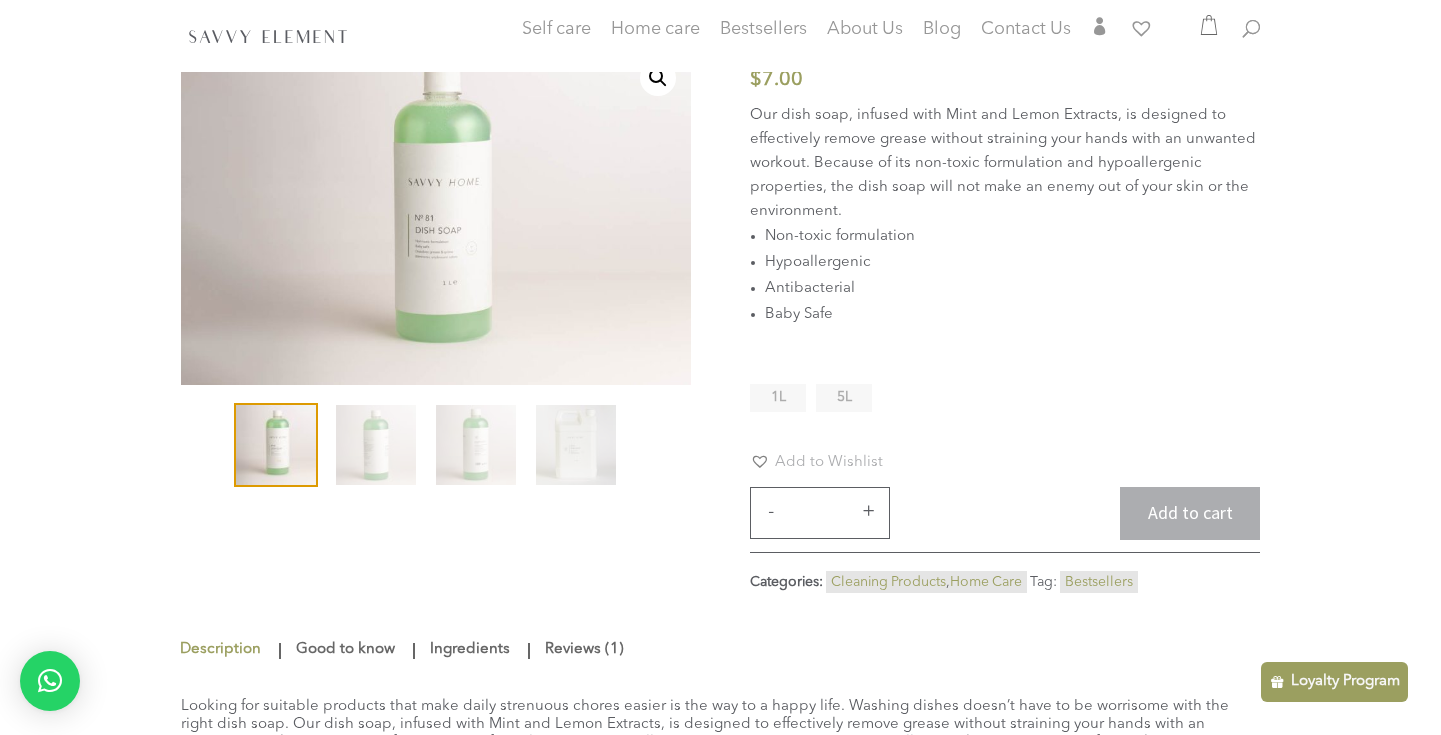 click on "5L" 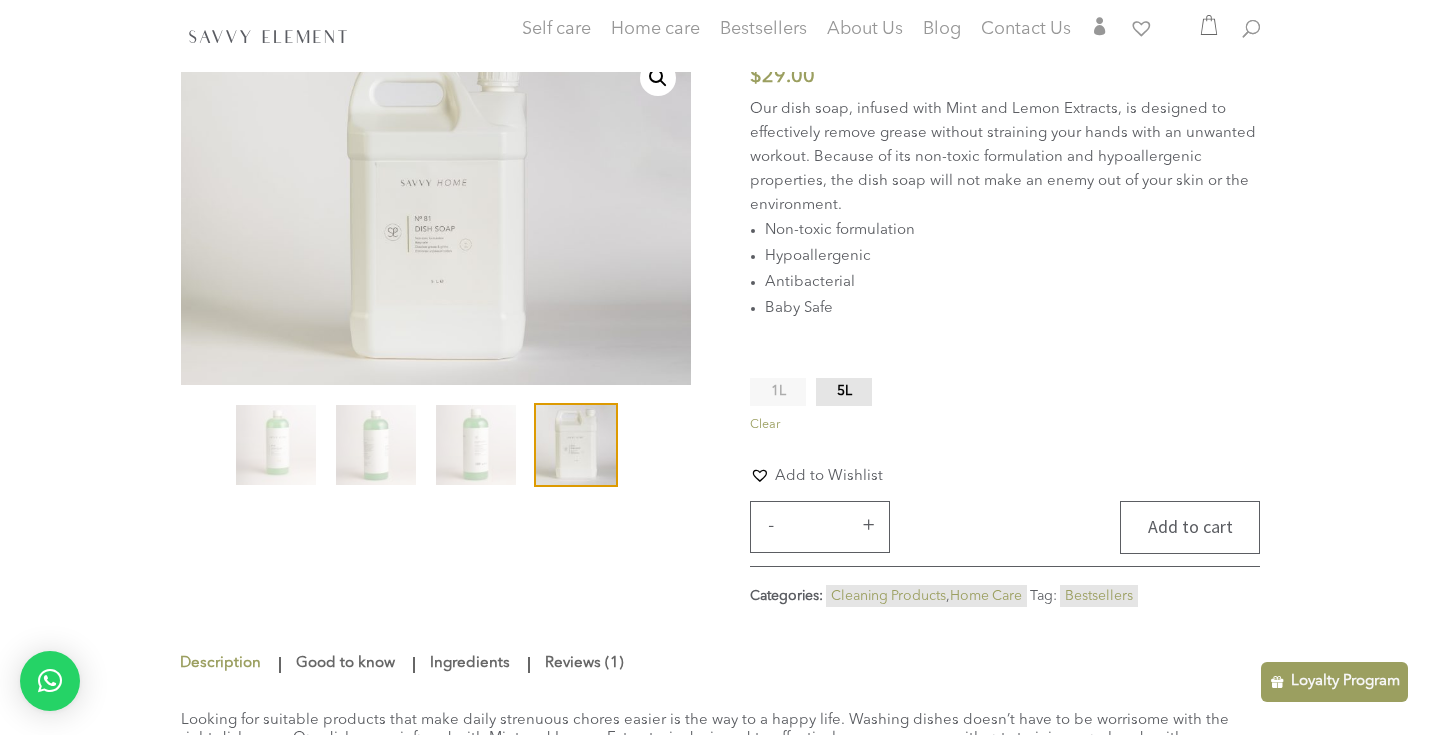 click on "Add to cart" 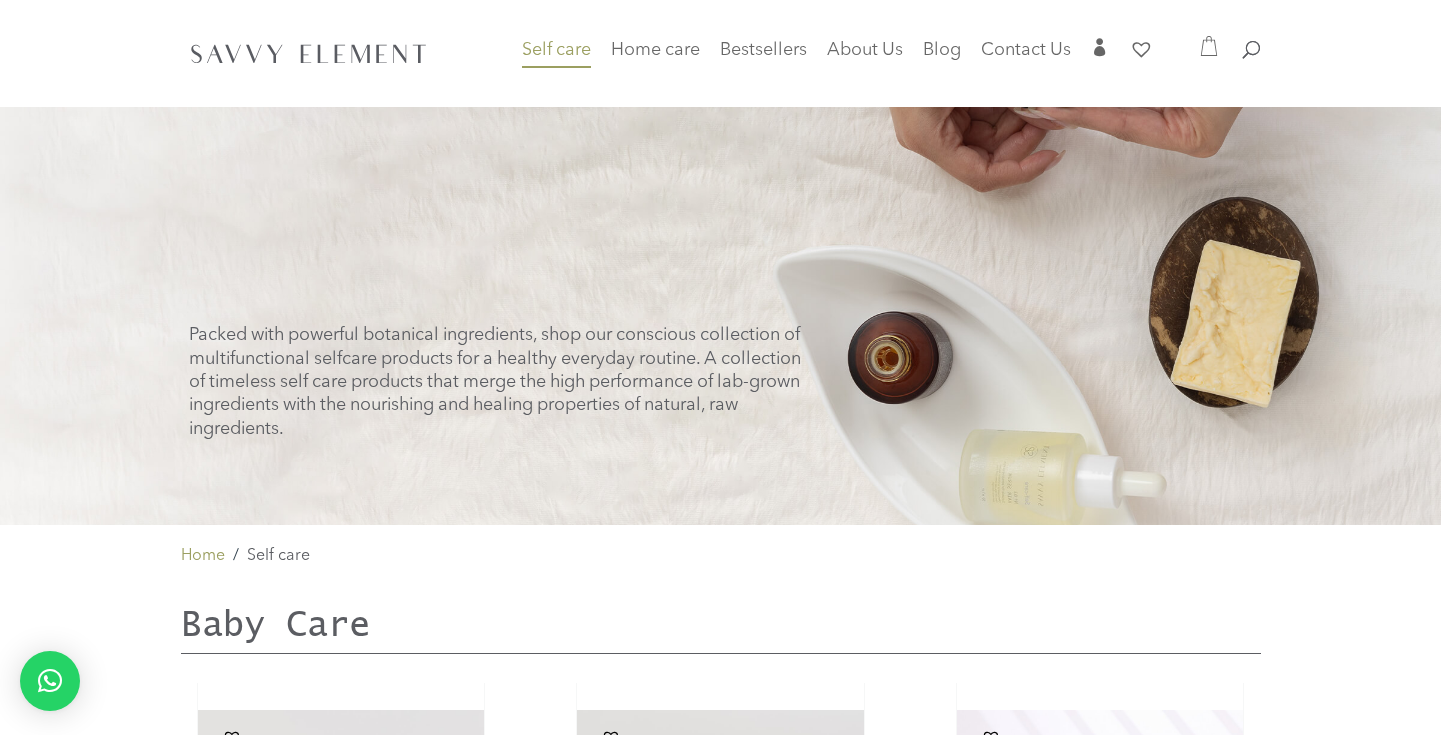 scroll, scrollTop: 0, scrollLeft: 0, axis: both 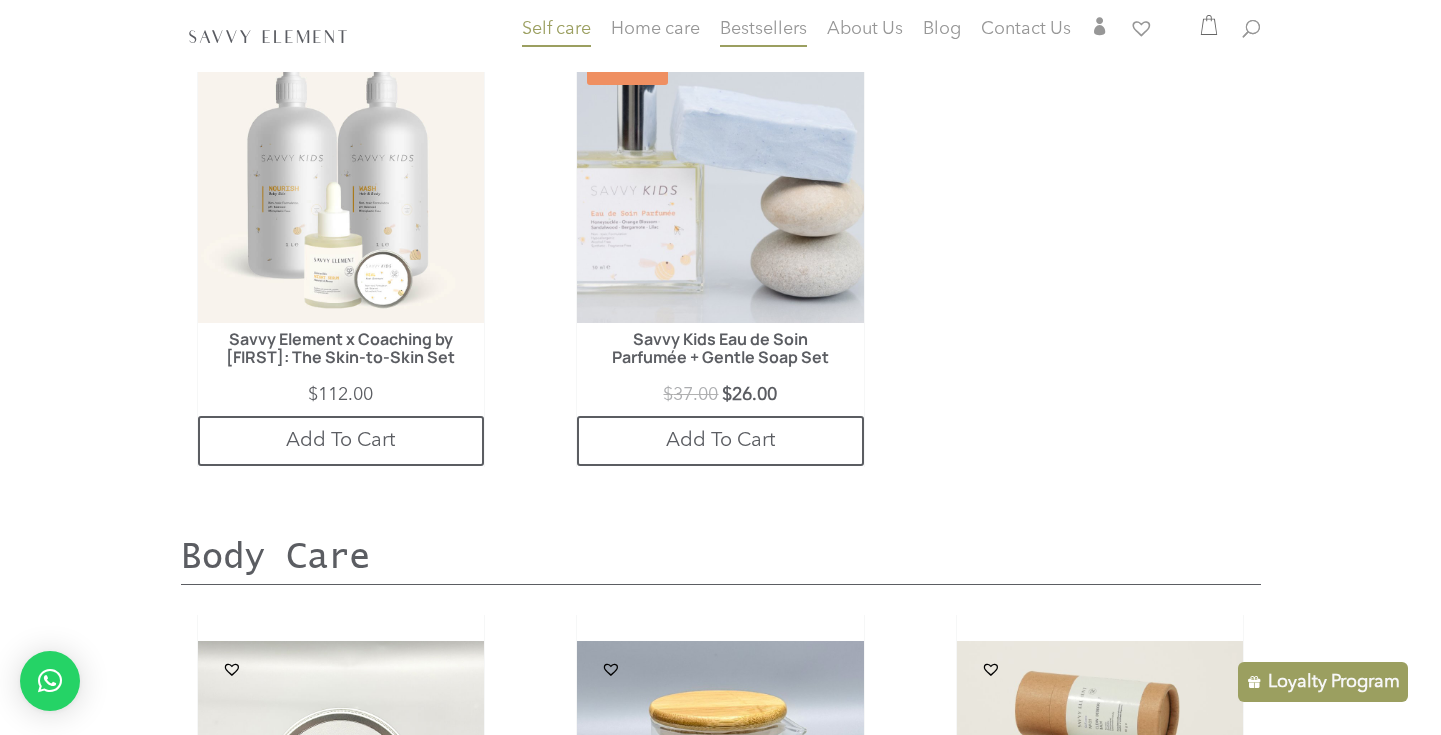 click on "Bestsellers" at bounding box center [763, 29] 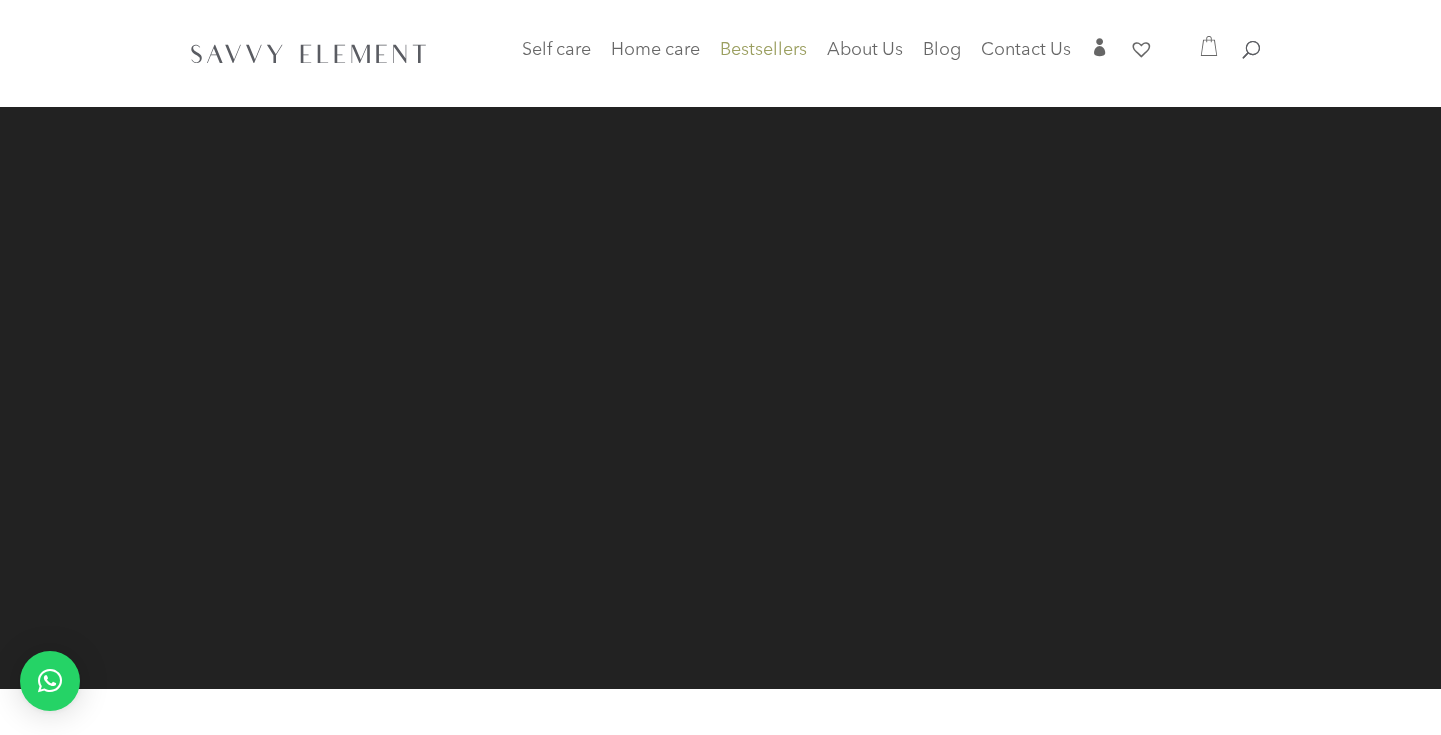 scroll, scrollTop: 0, scrollLeft: 0, axis: both 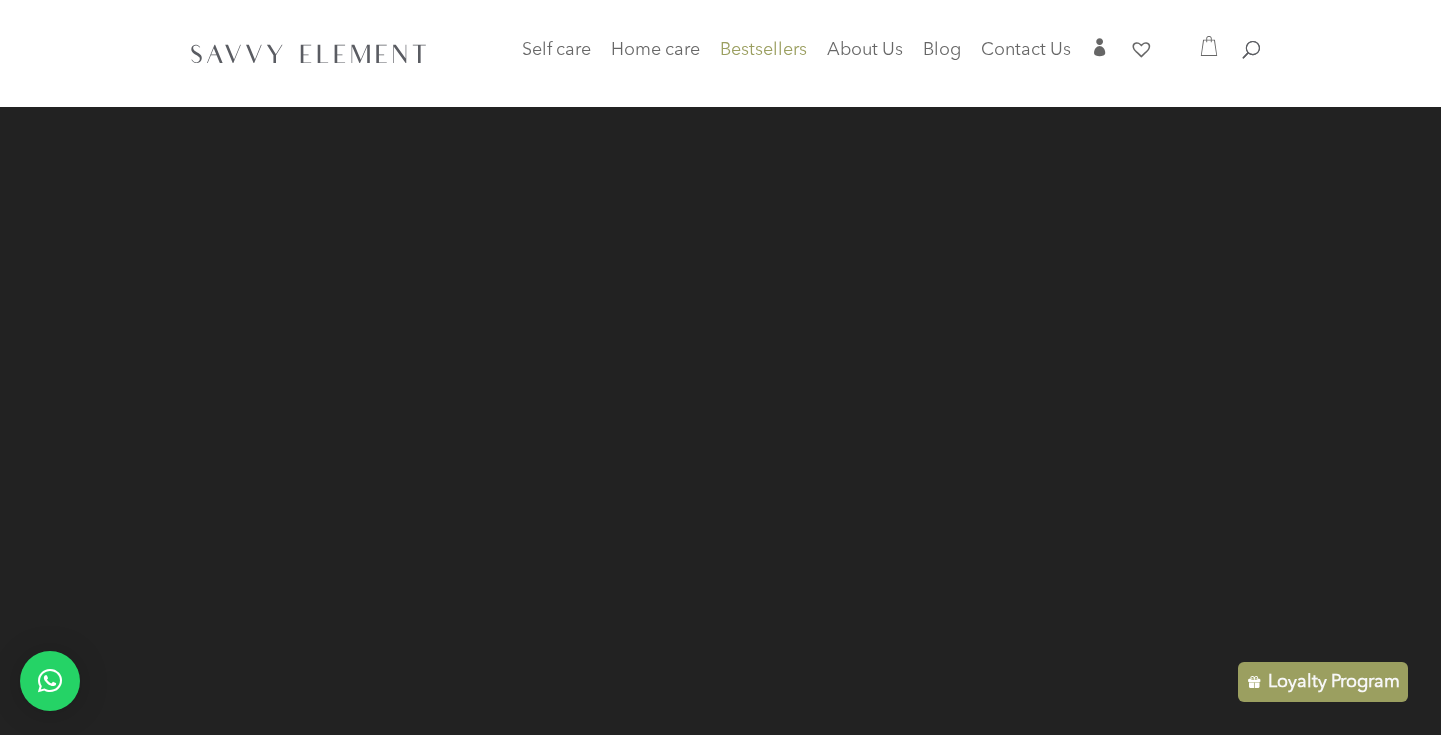 click at bounding box center (721, 53) 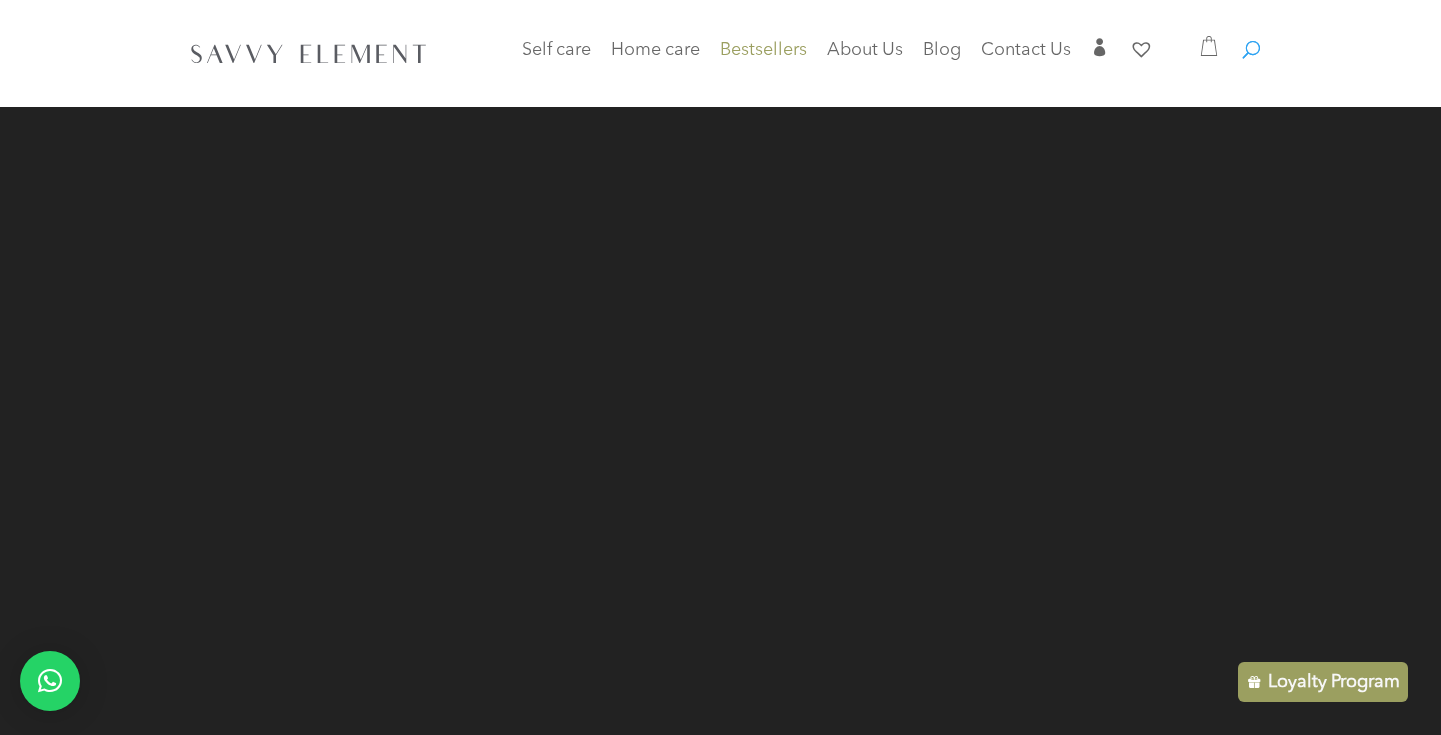 click at bounding box center (1243, 40) 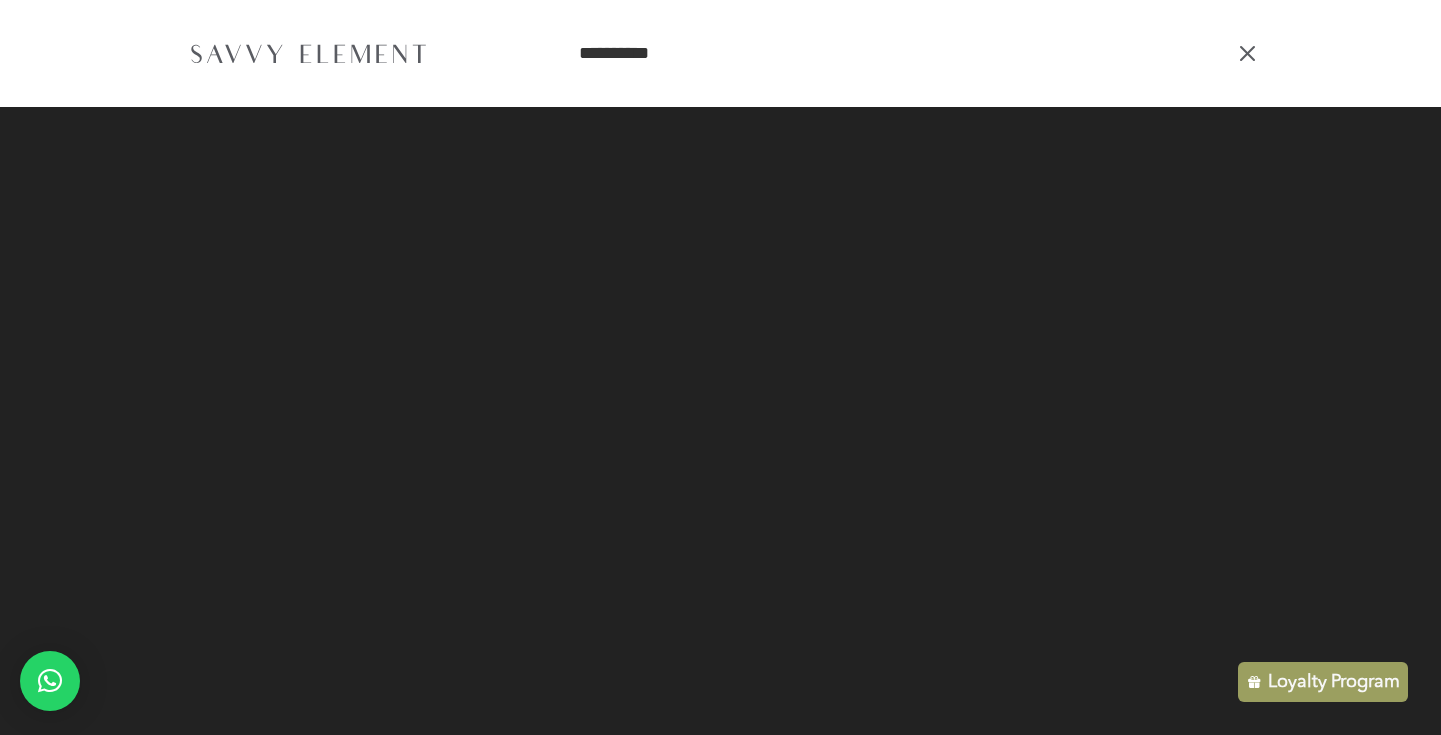 type on "*********" 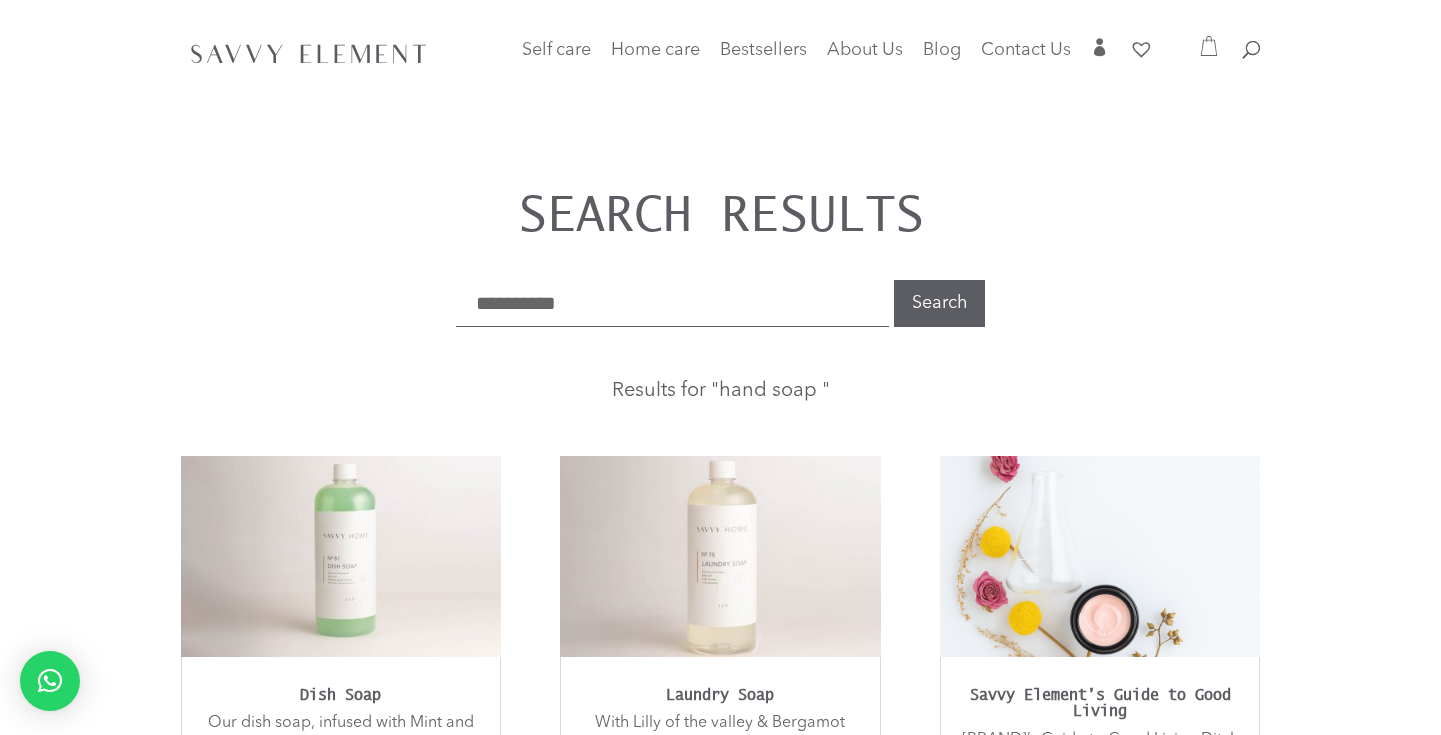 scroll, scrollTop: 0, scrollLeft: 0, axis: both 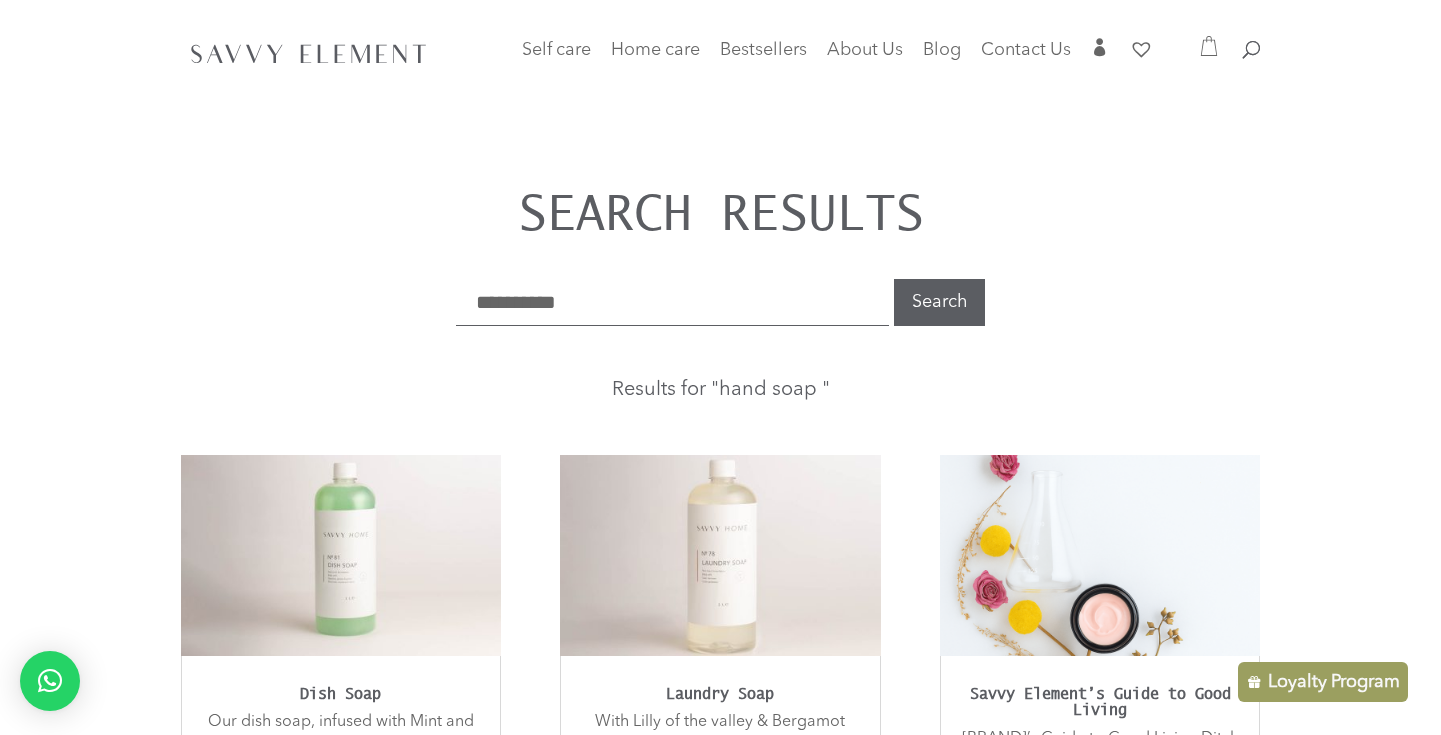 click 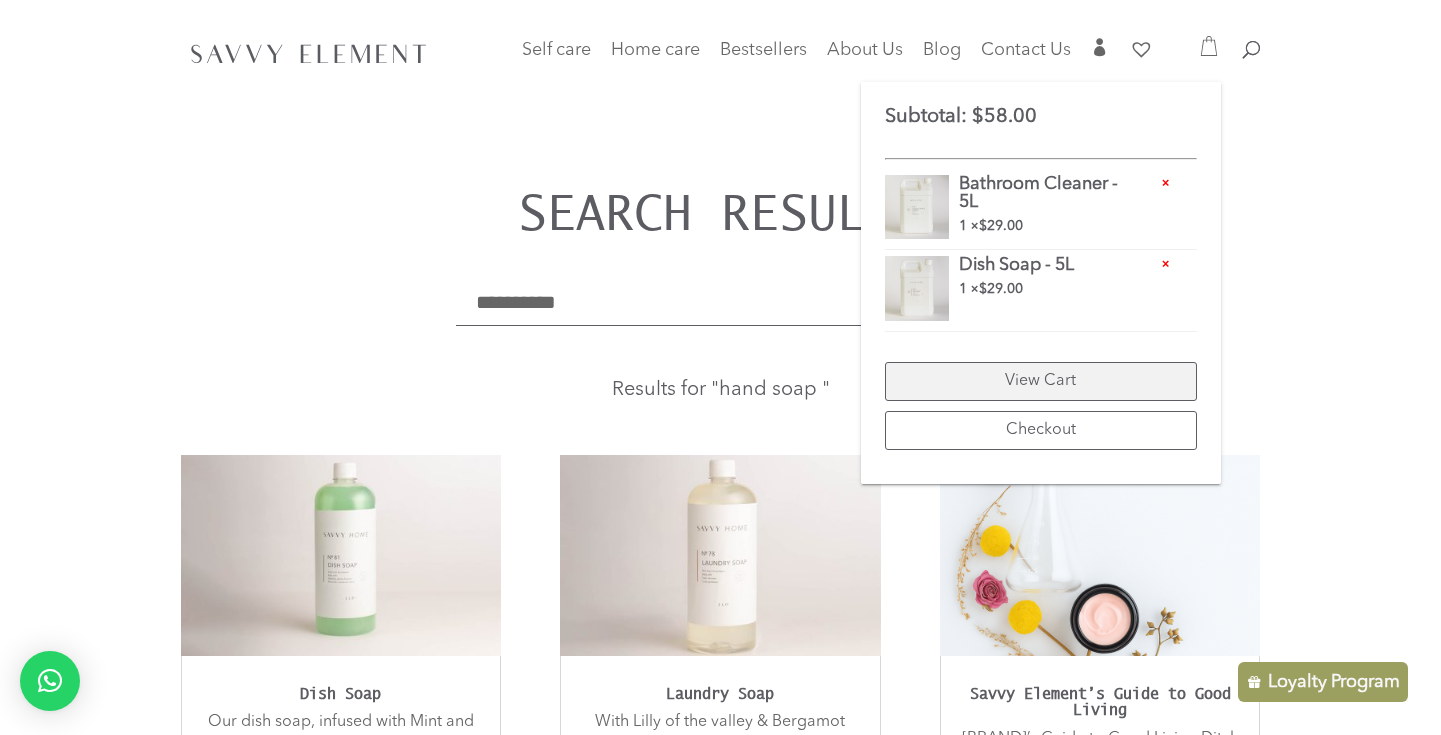 click on "View Cart" at bounding box center [1041, 381] 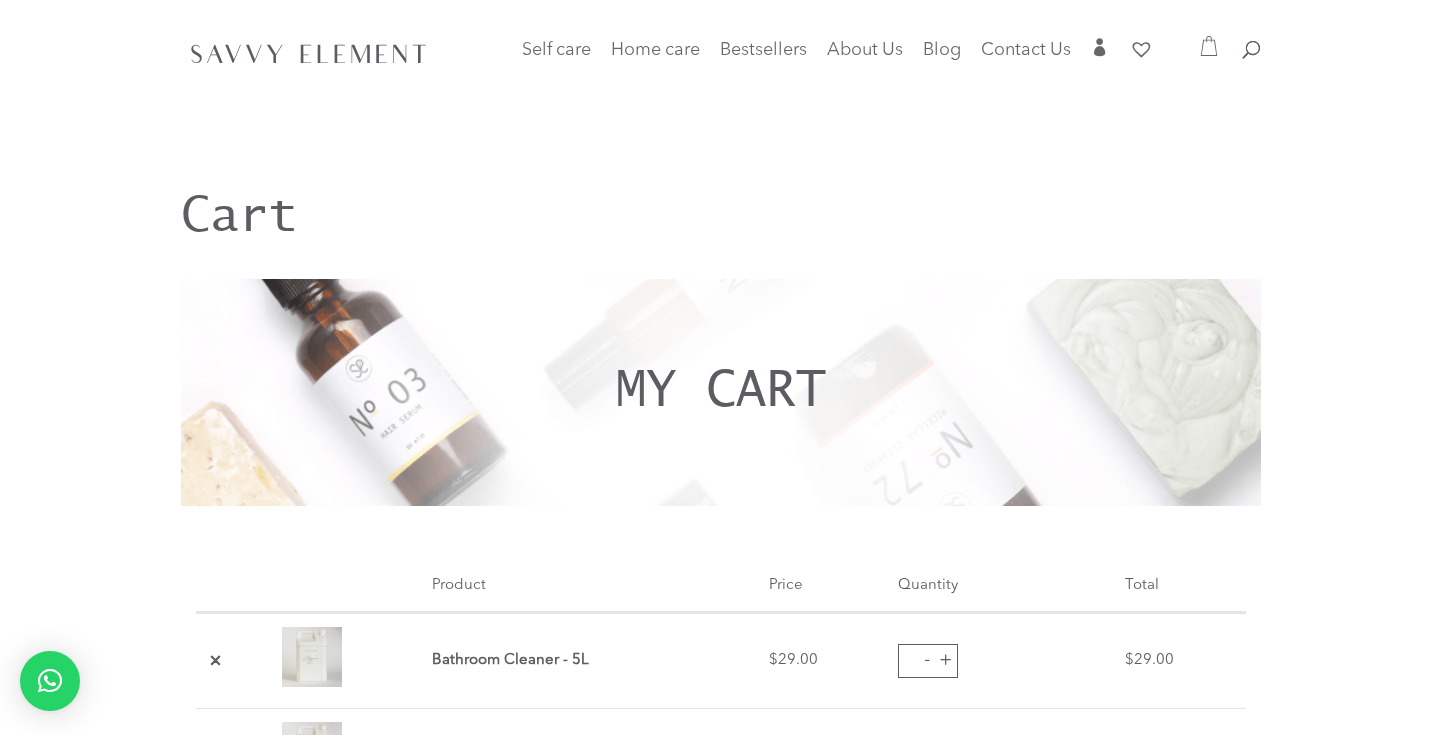 scroll, scrollTop: 0, scrollLeft: 0, axis: both 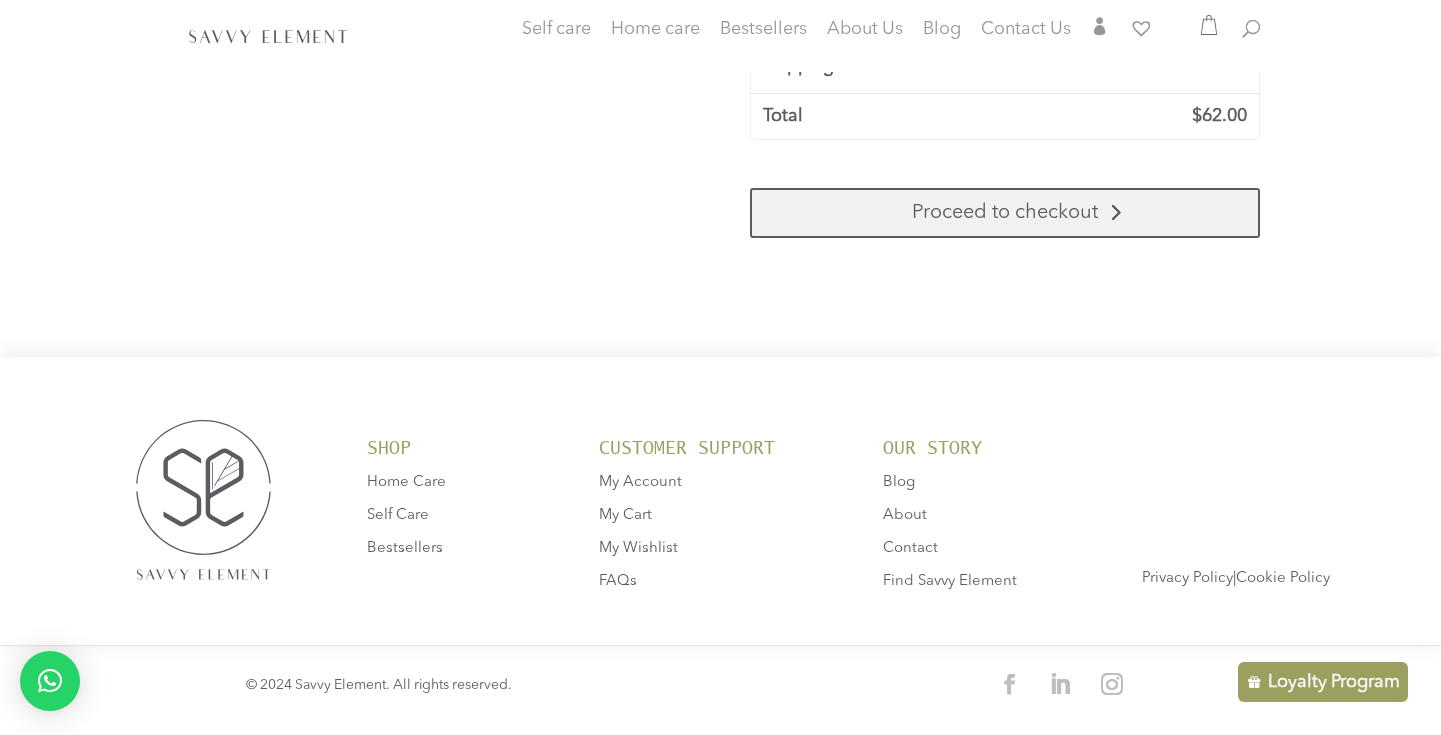 click on "Proceed to checkout" at bounding box center (1005, 213) 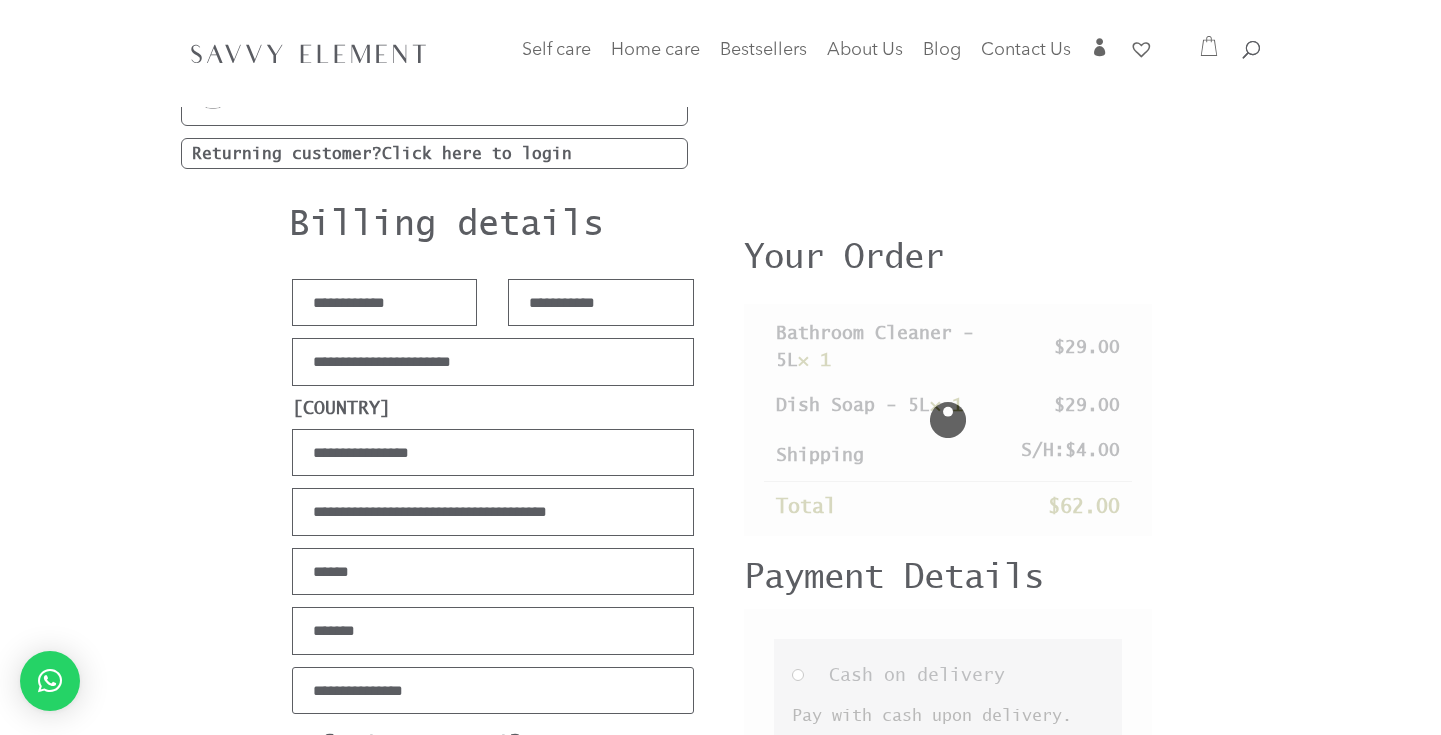 scroll, scrollTop: 0, scrollLeft: 0, axis: both 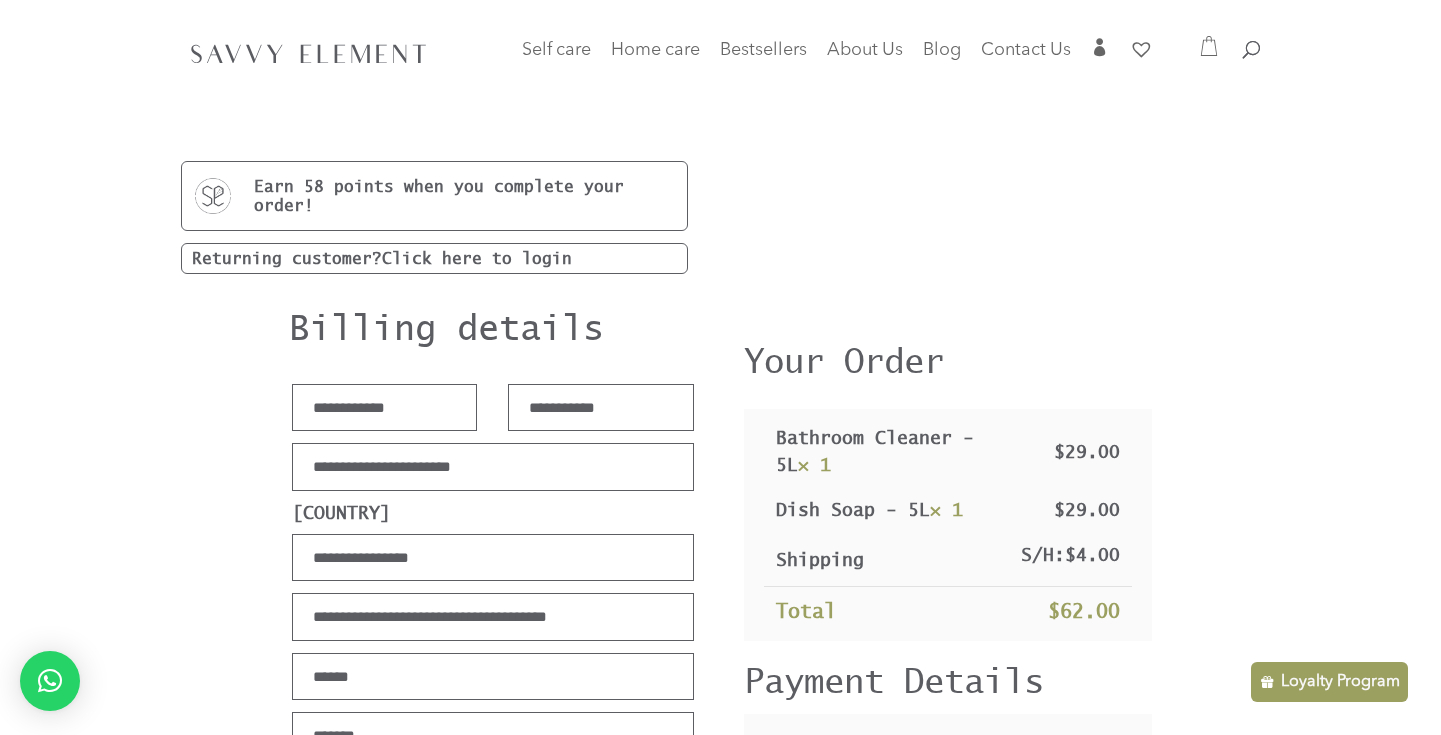 click on "Click here to login" at bounding box center [477, 258] 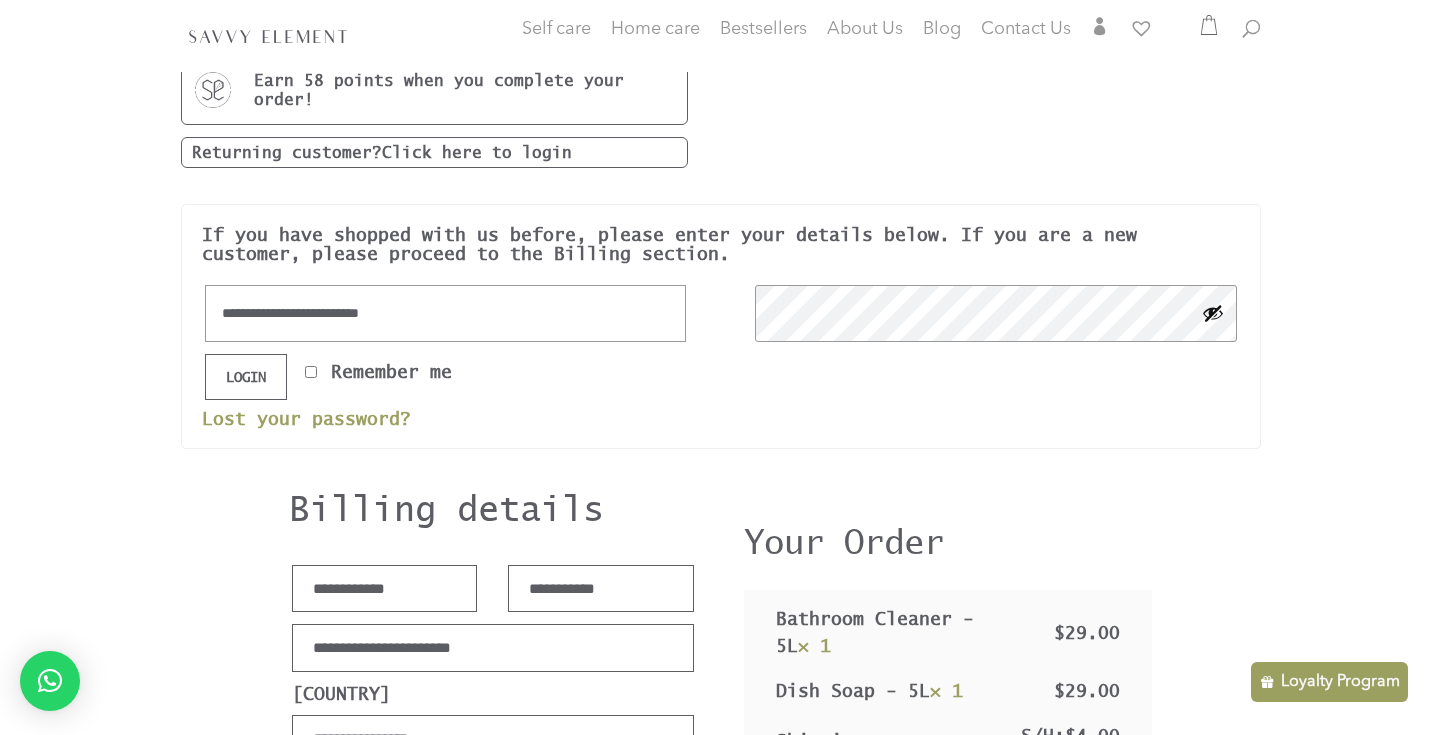 scroll, scrollTop: 260, scrollLeft: 0, axis: vertical 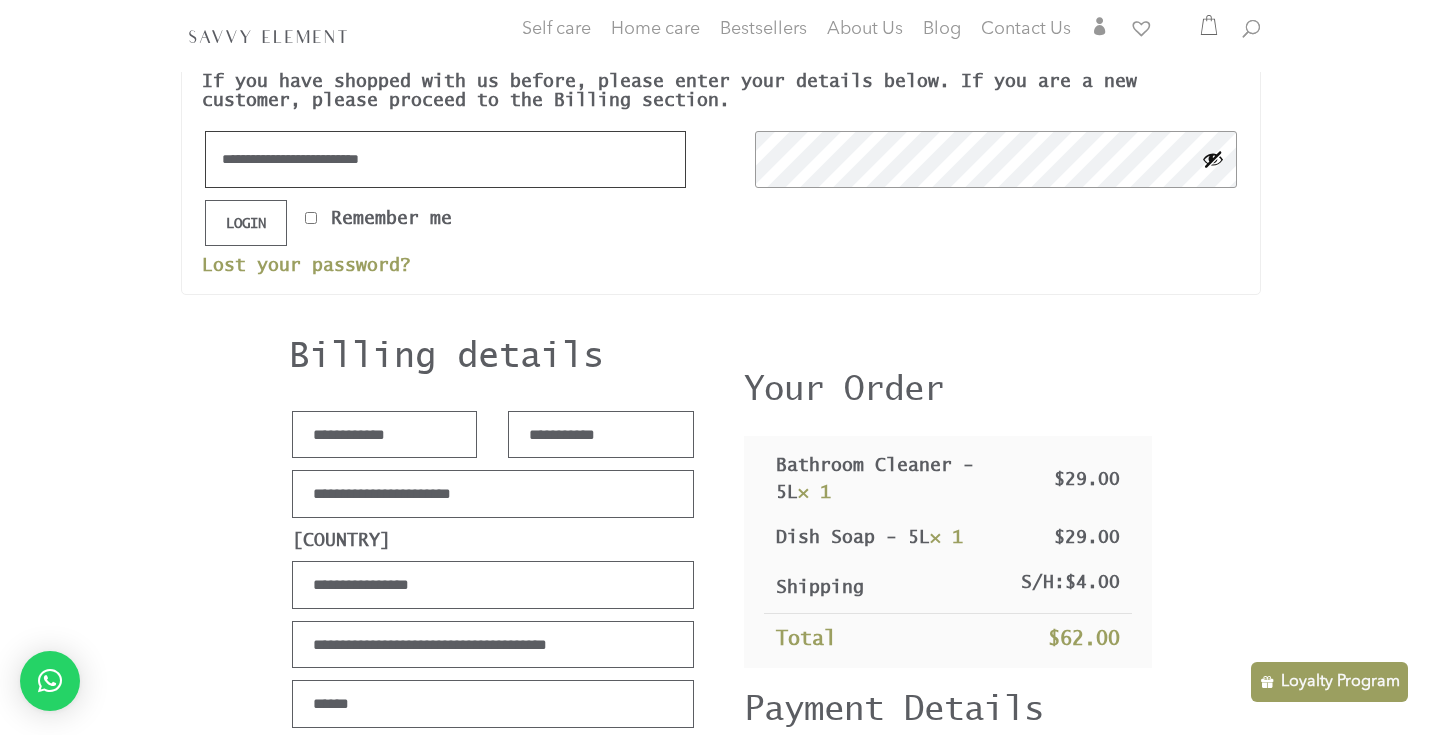 type on "**********" 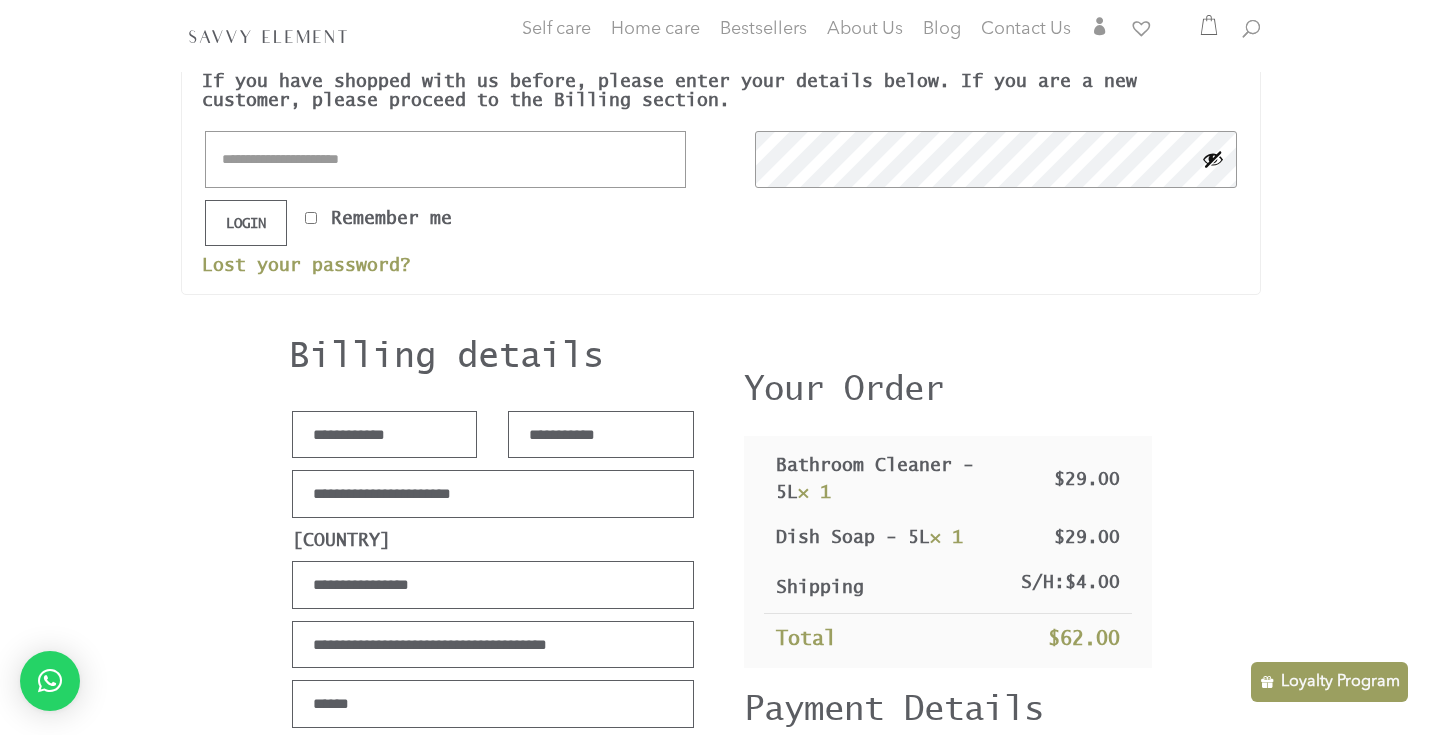 click at bounding box center [1213, 159] 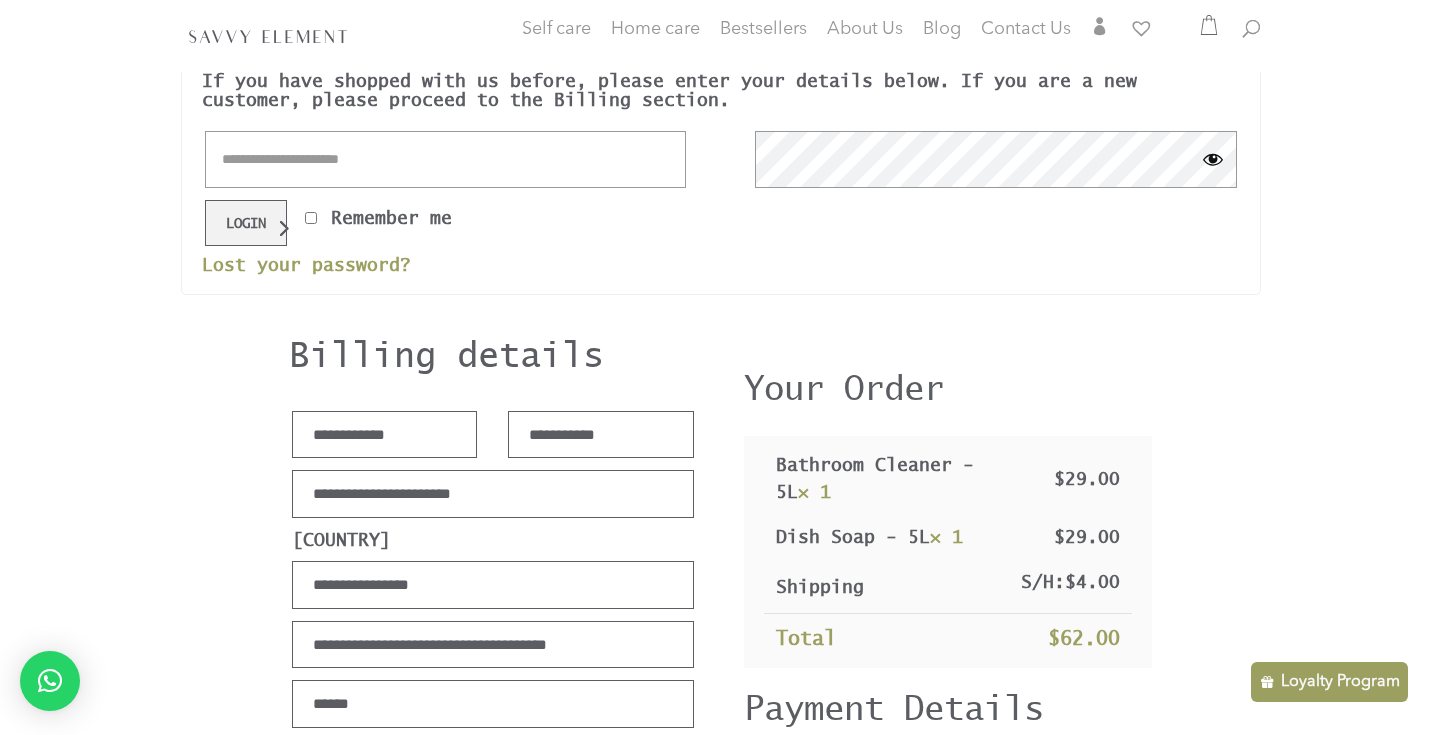 click on "Login" at bounding box center (246, 223) 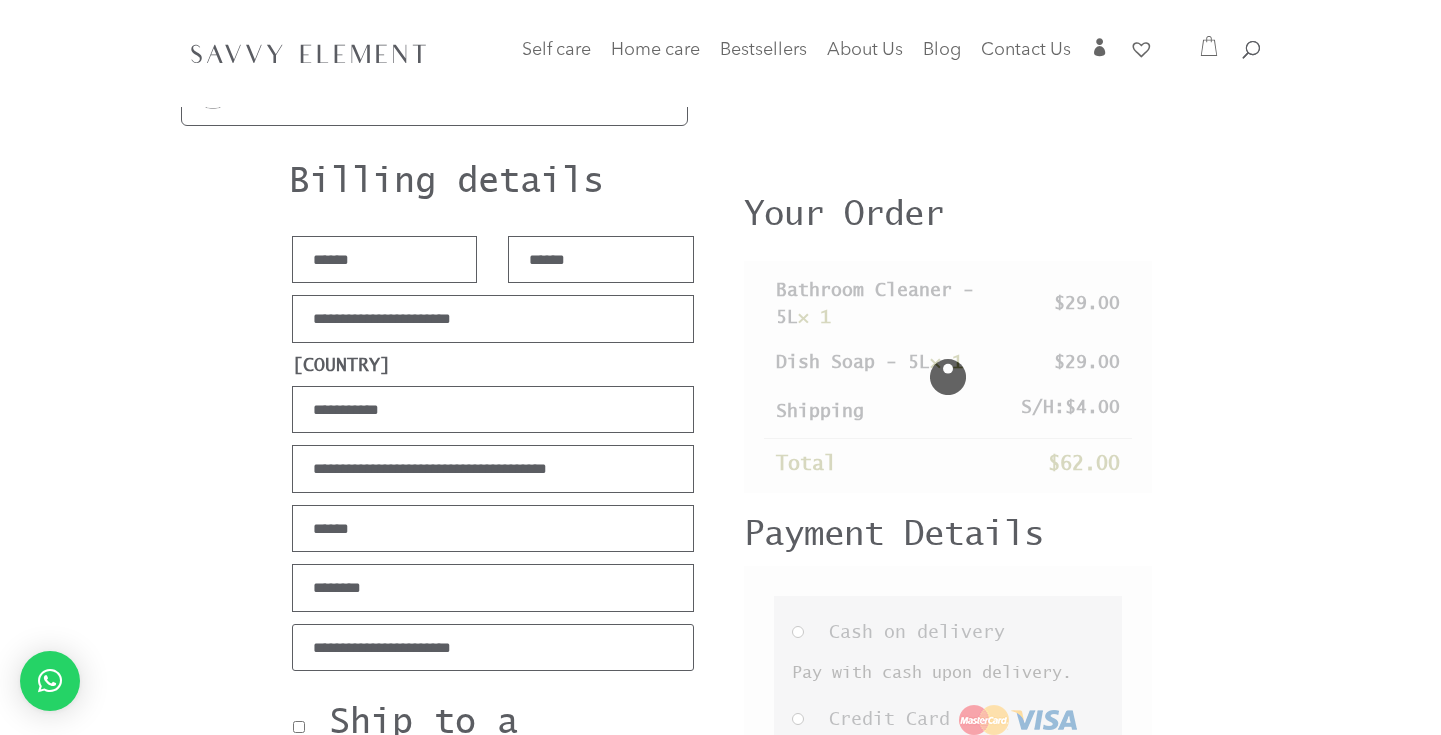scroll, scrollTop: 0, scrollLeft: 0, axis: both 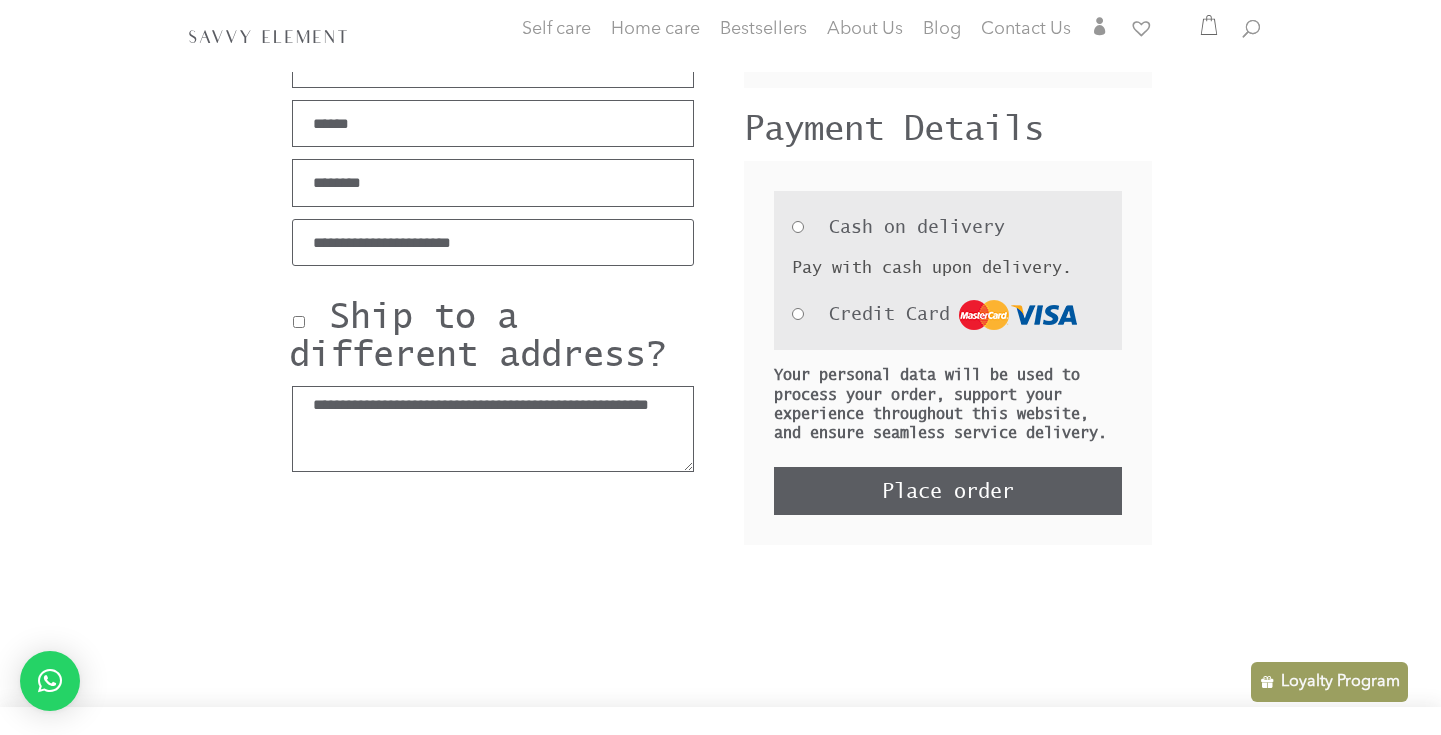 click on "Place order" at bounding box center (948, 491) 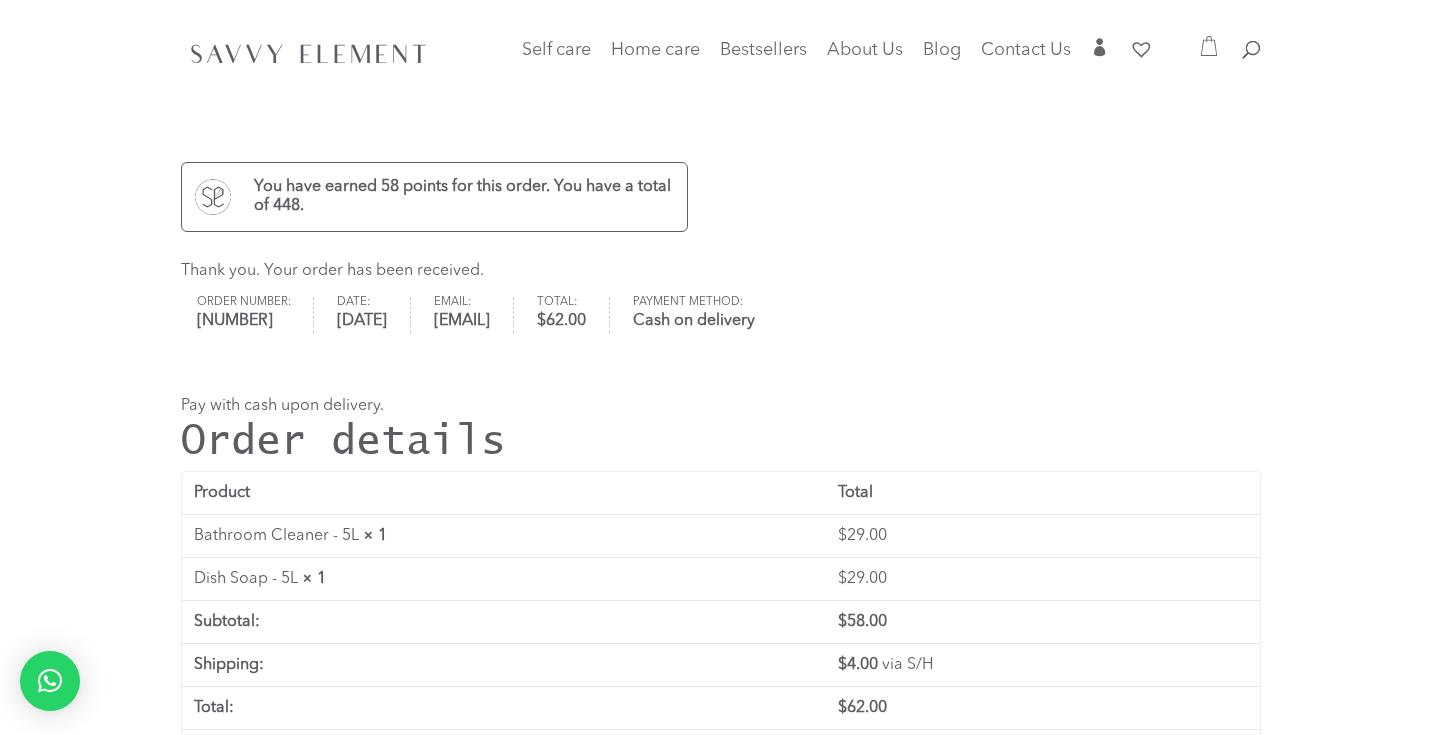 scroll, scrollTop: 0, scrollLeft: 0, axis: both 